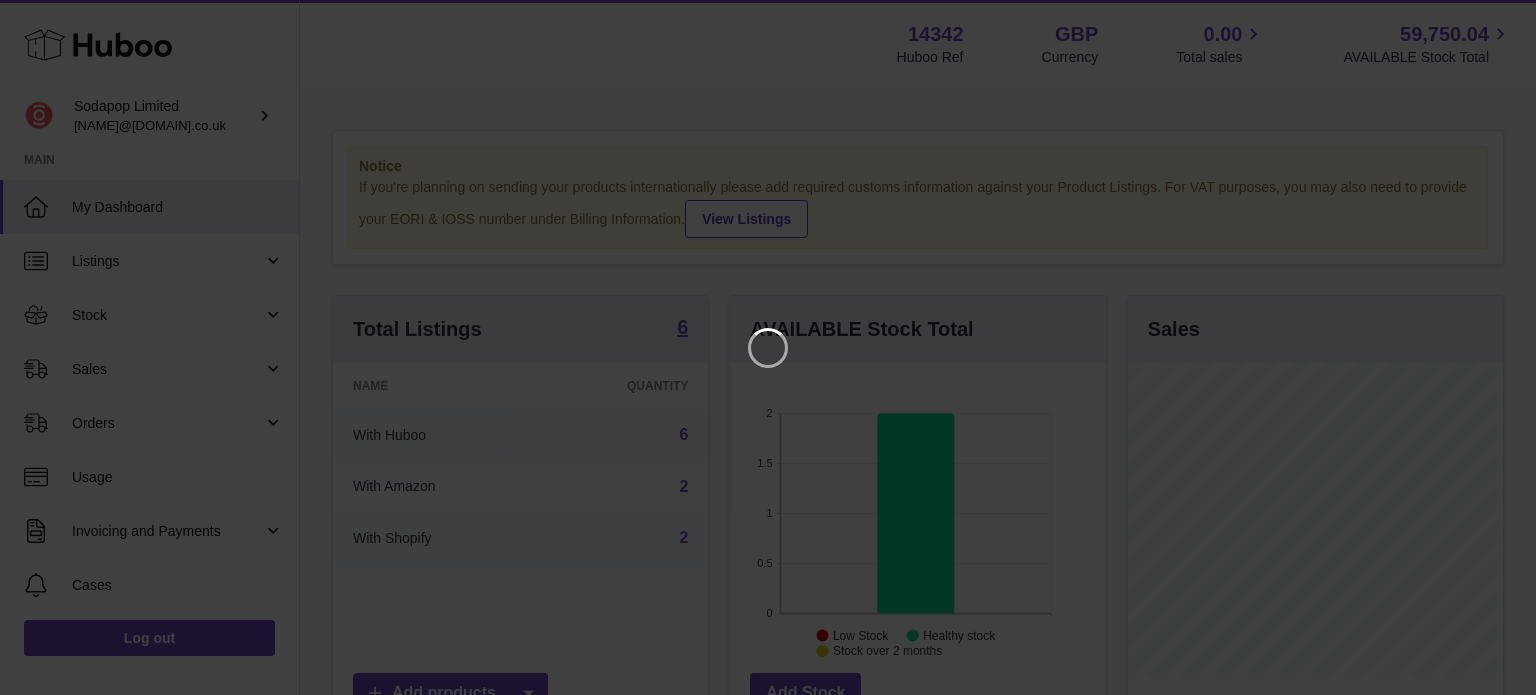 scroll, scrollTop: 0, scrollLeft: 0, axis: both 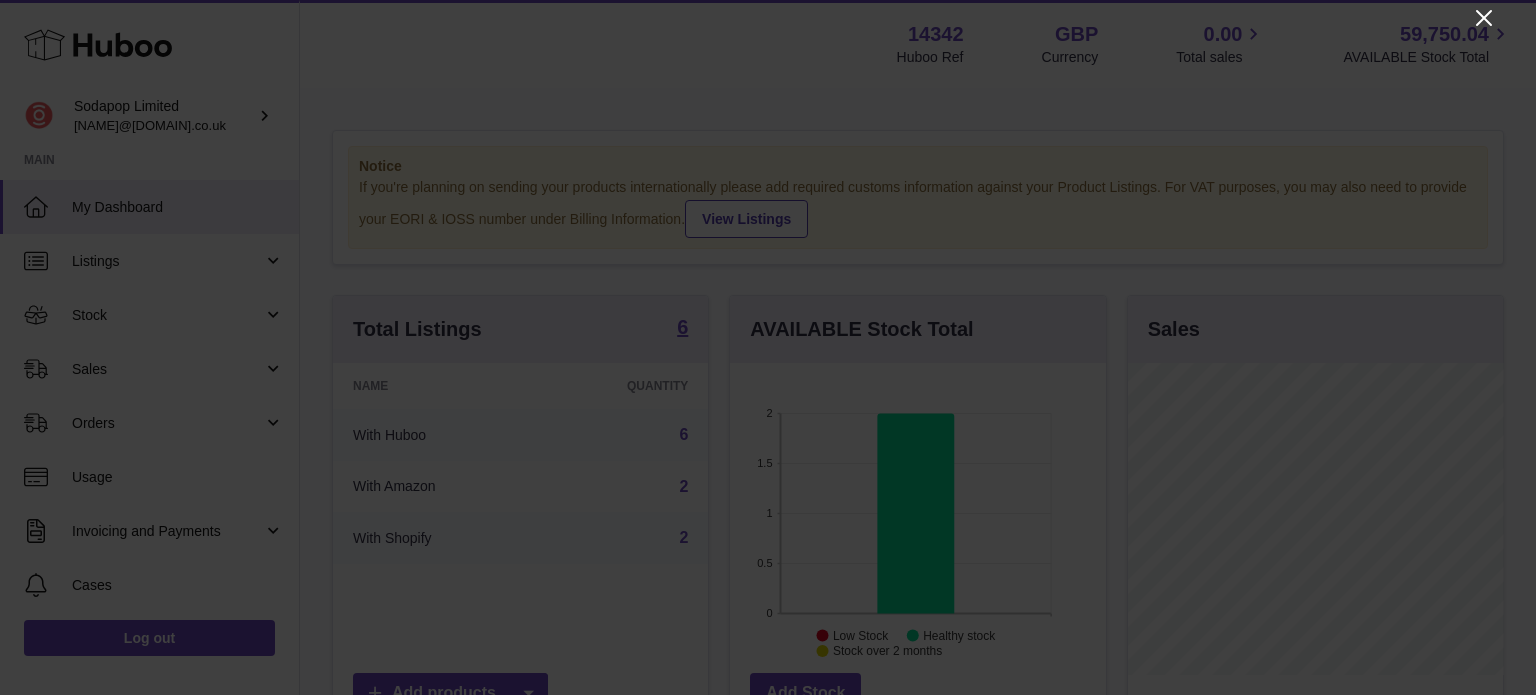 click 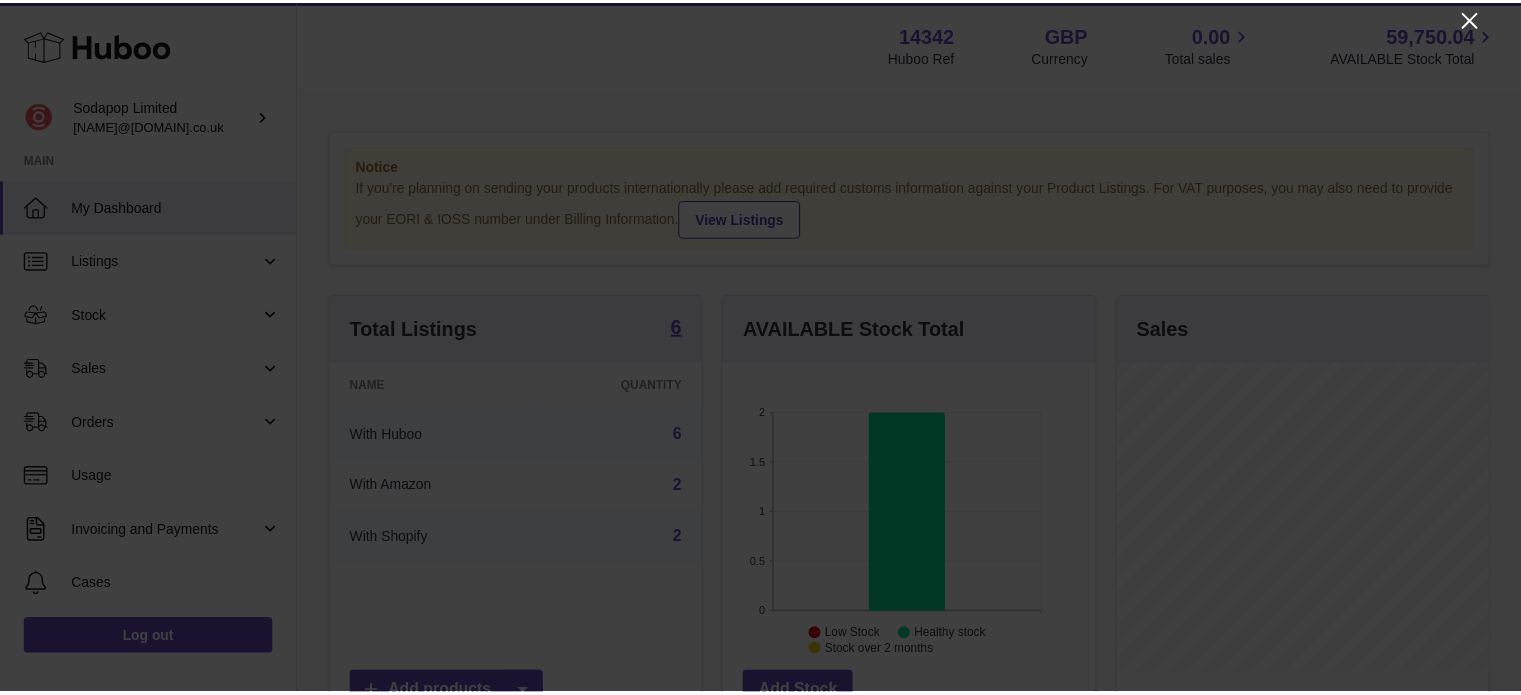 scroll, scrollTop: 312, scrollLeft: 371, axis: both 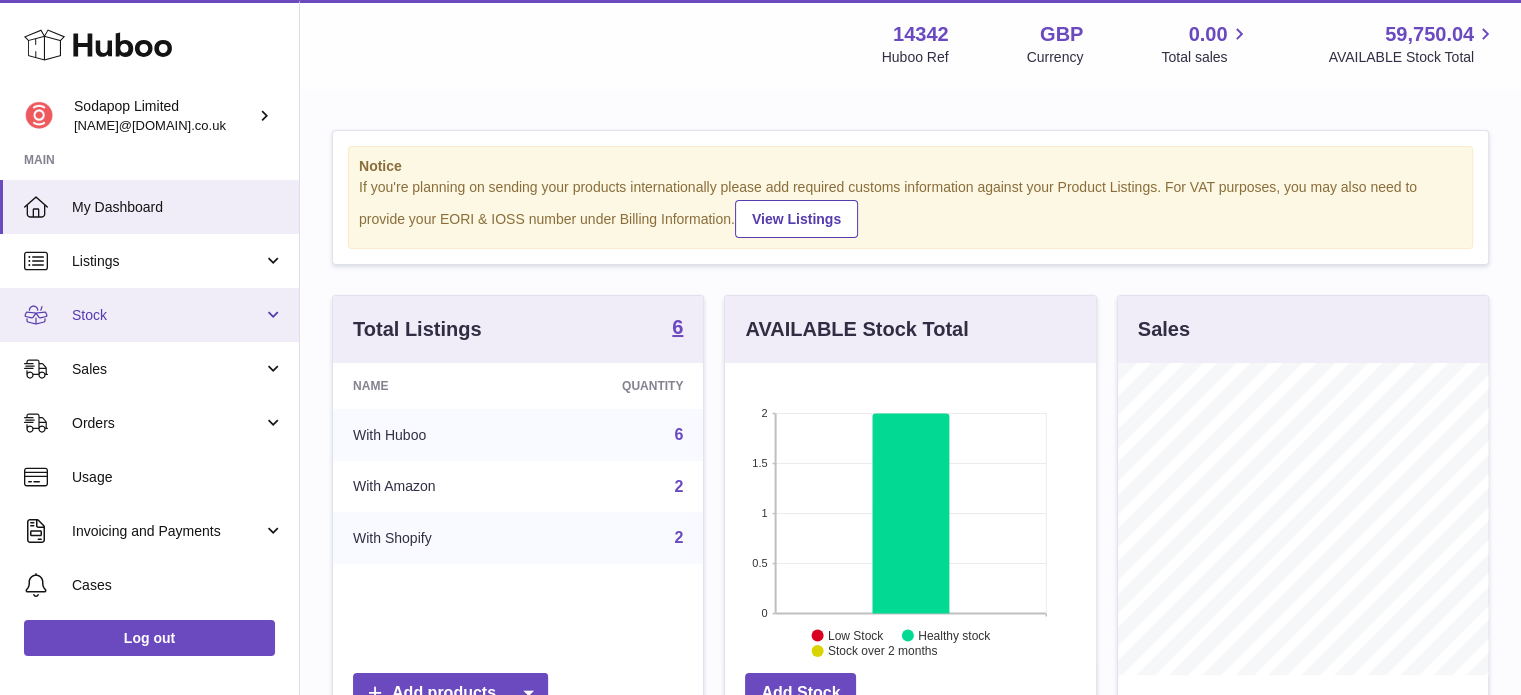 click on "Stock" at bounding box center (167, 315) 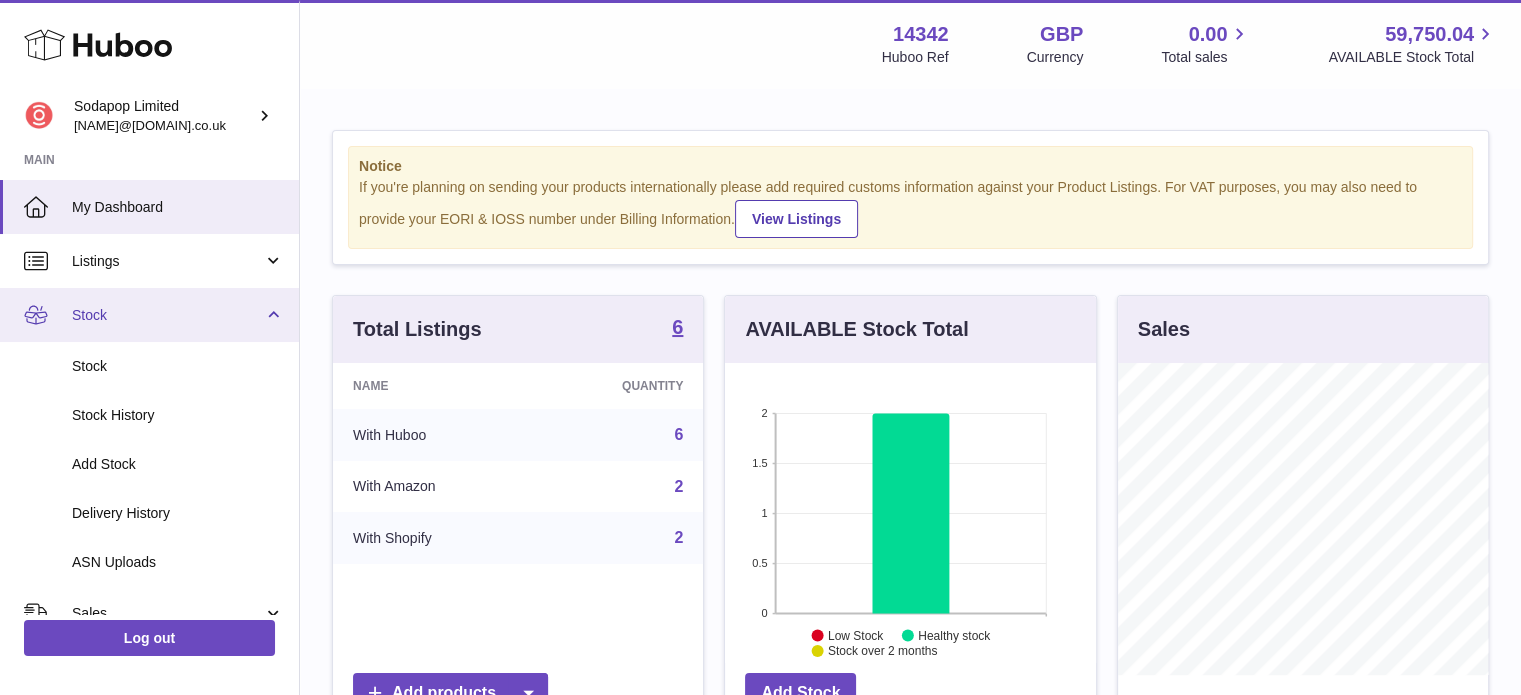 click on "Stock" at bounding box center [167, 315] 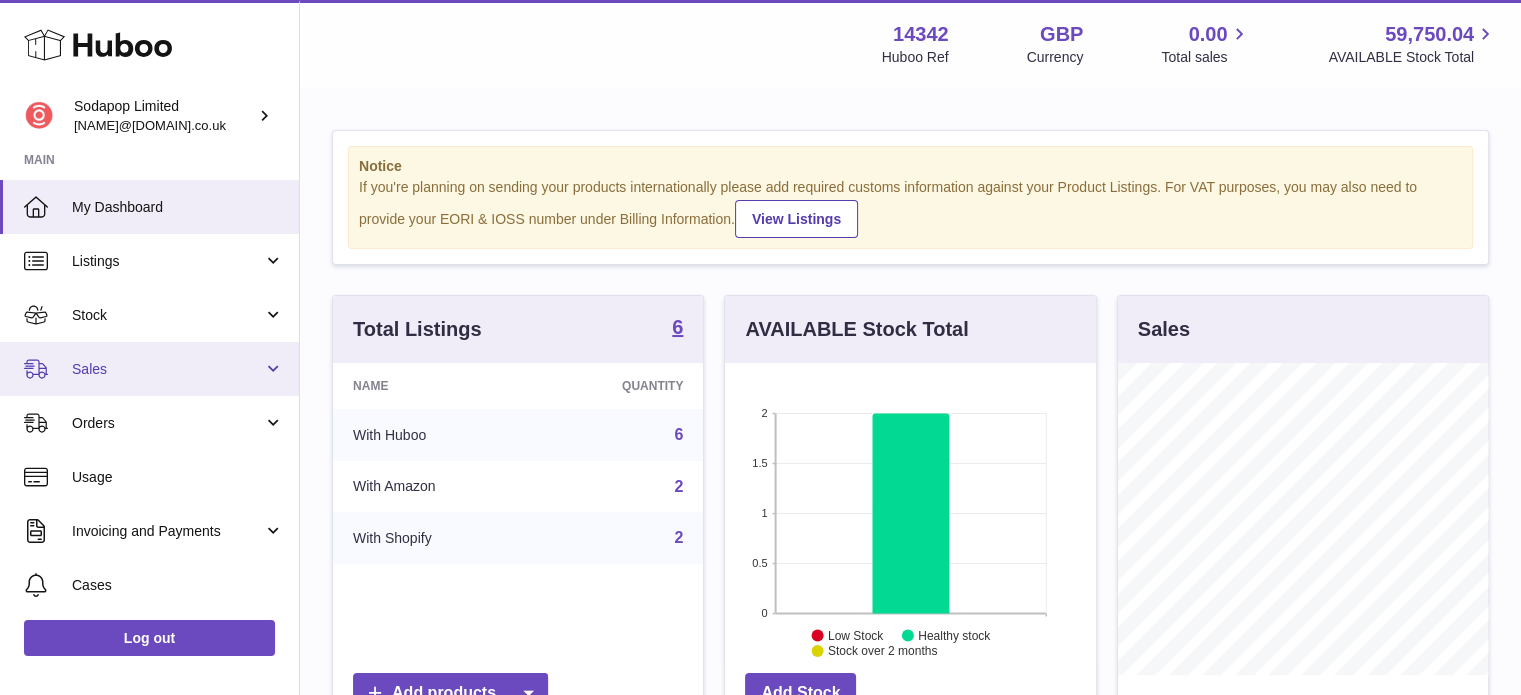 click on "Sales" at bounding box center [167, 369] 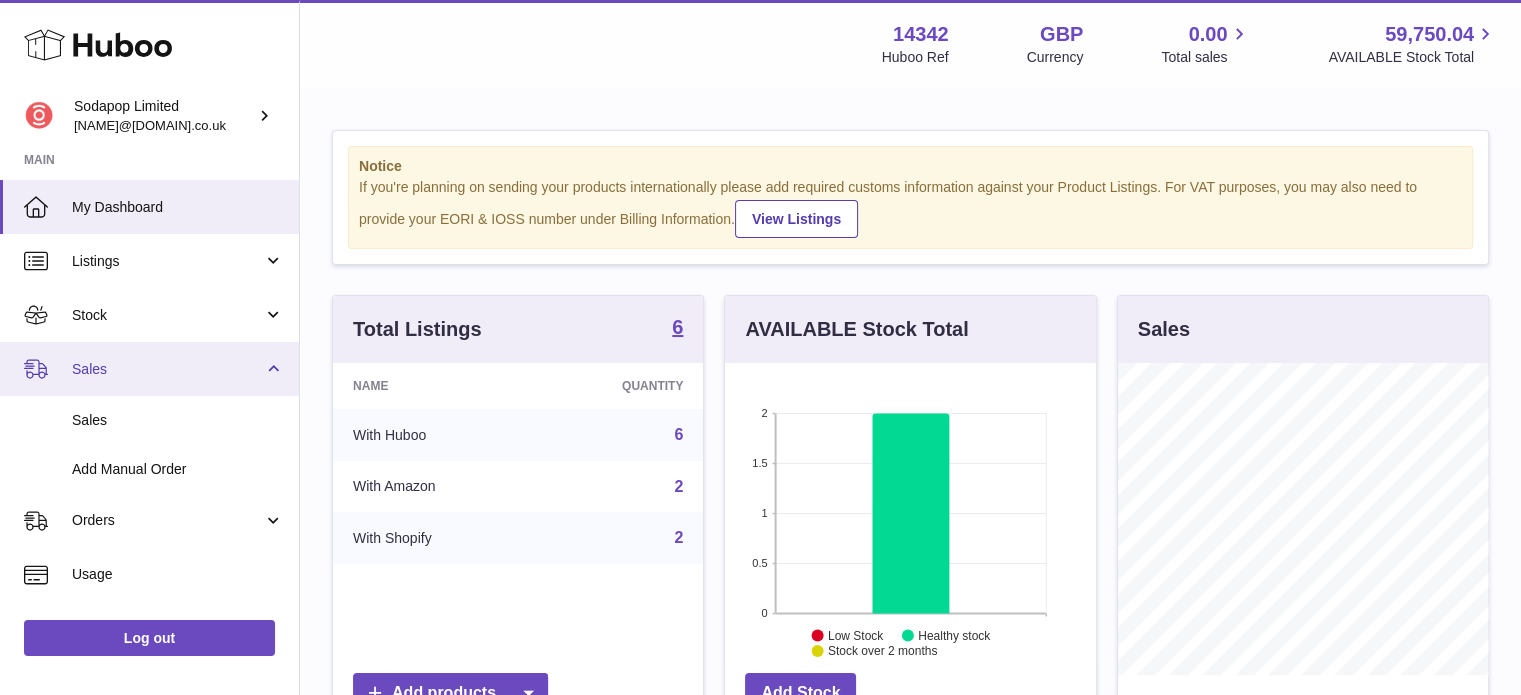 click on "Sales" at bounding box center (167, 369) 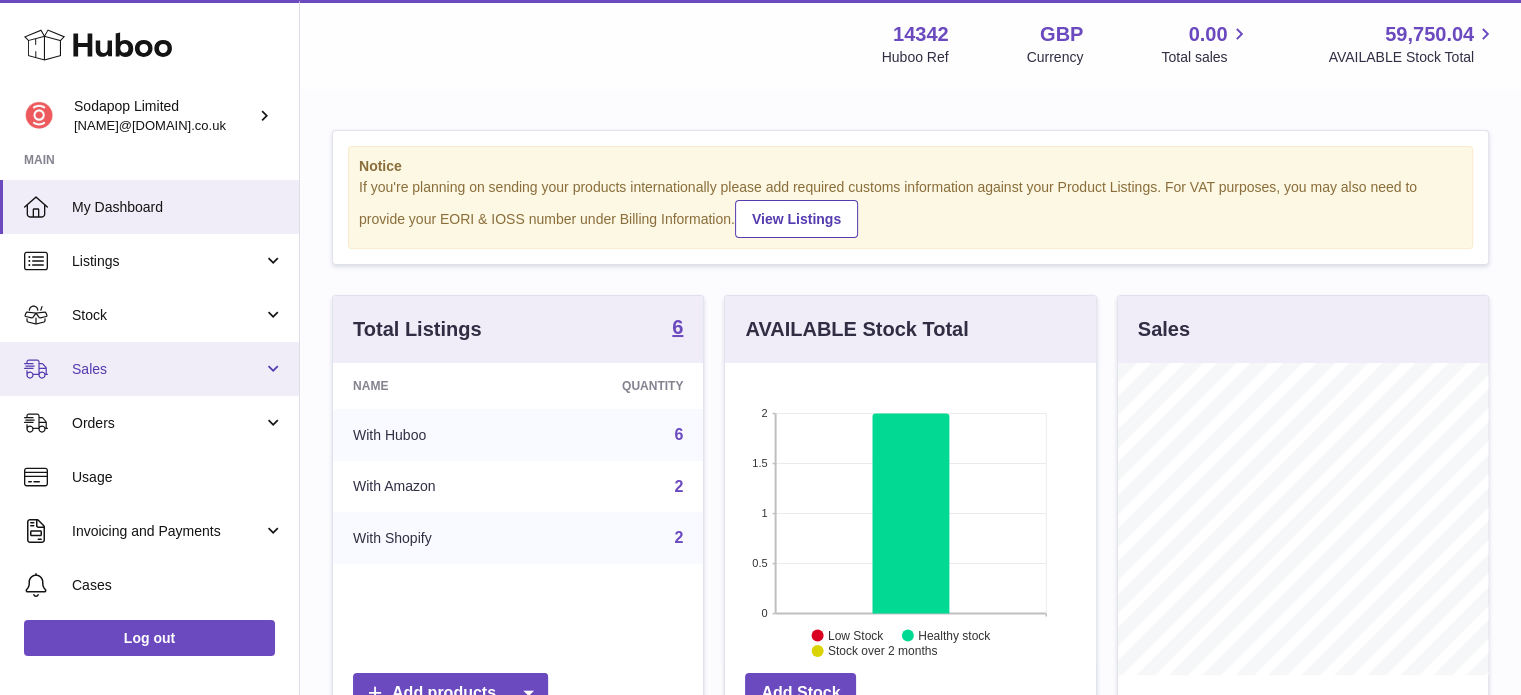 click on "Sales" at bounding box center (149, 369) 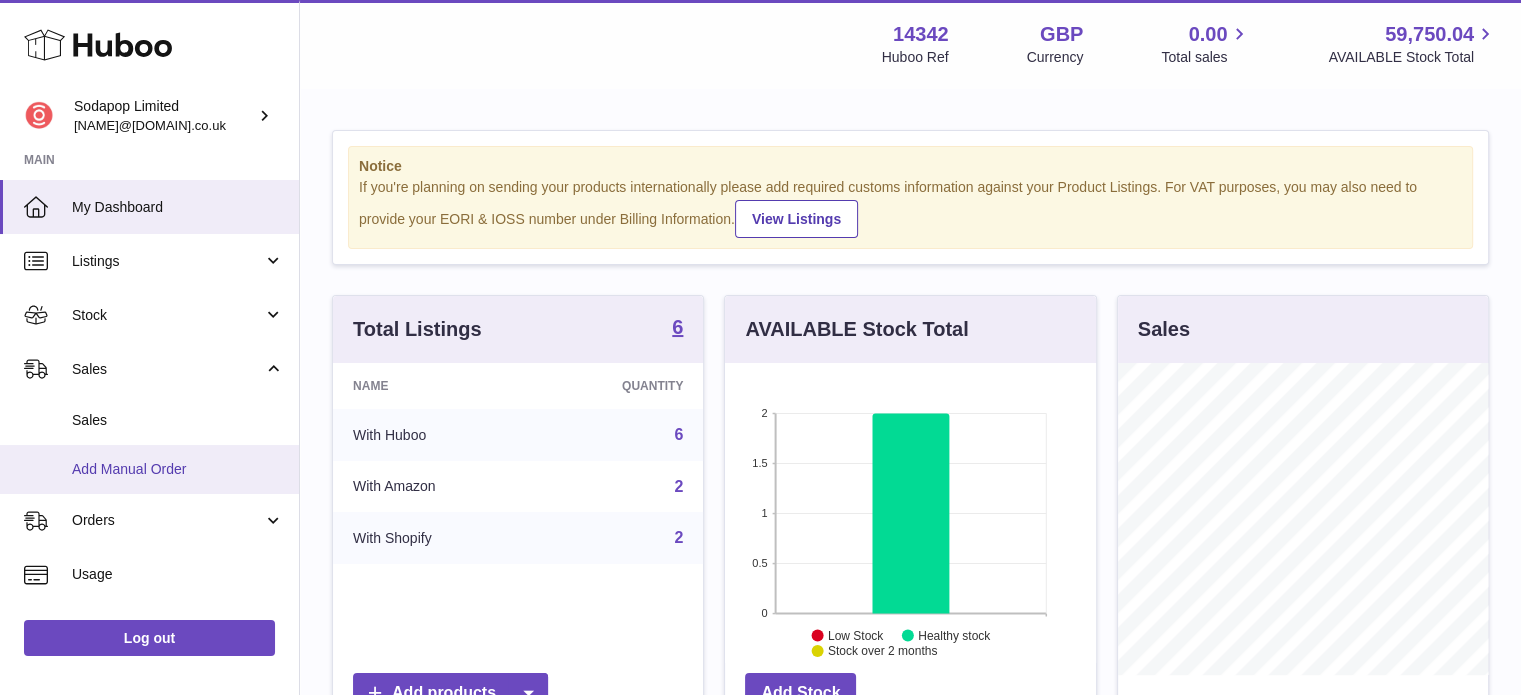 click on "Add Manual Order" at bounding box center [149, 469] 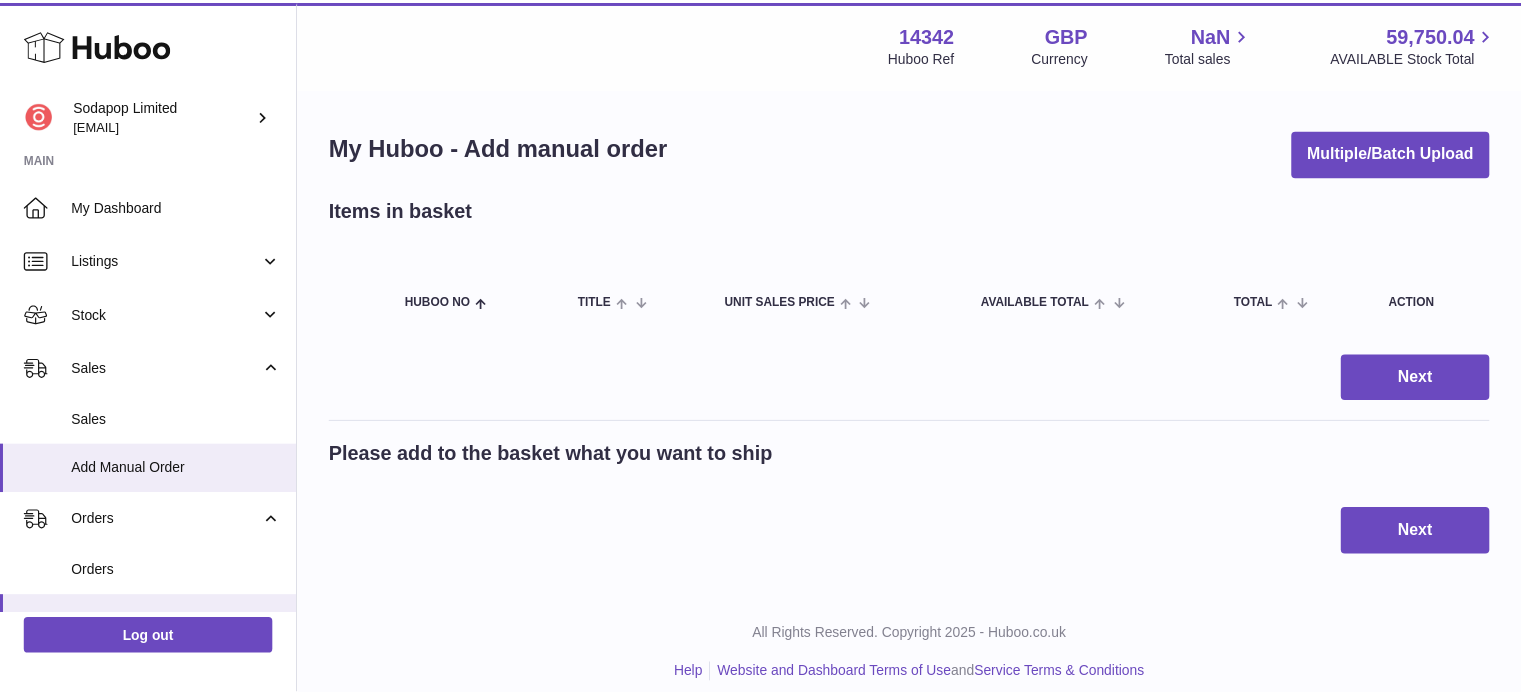 scroll, scrollTop: 0, scrollLeft: 0, axis: both 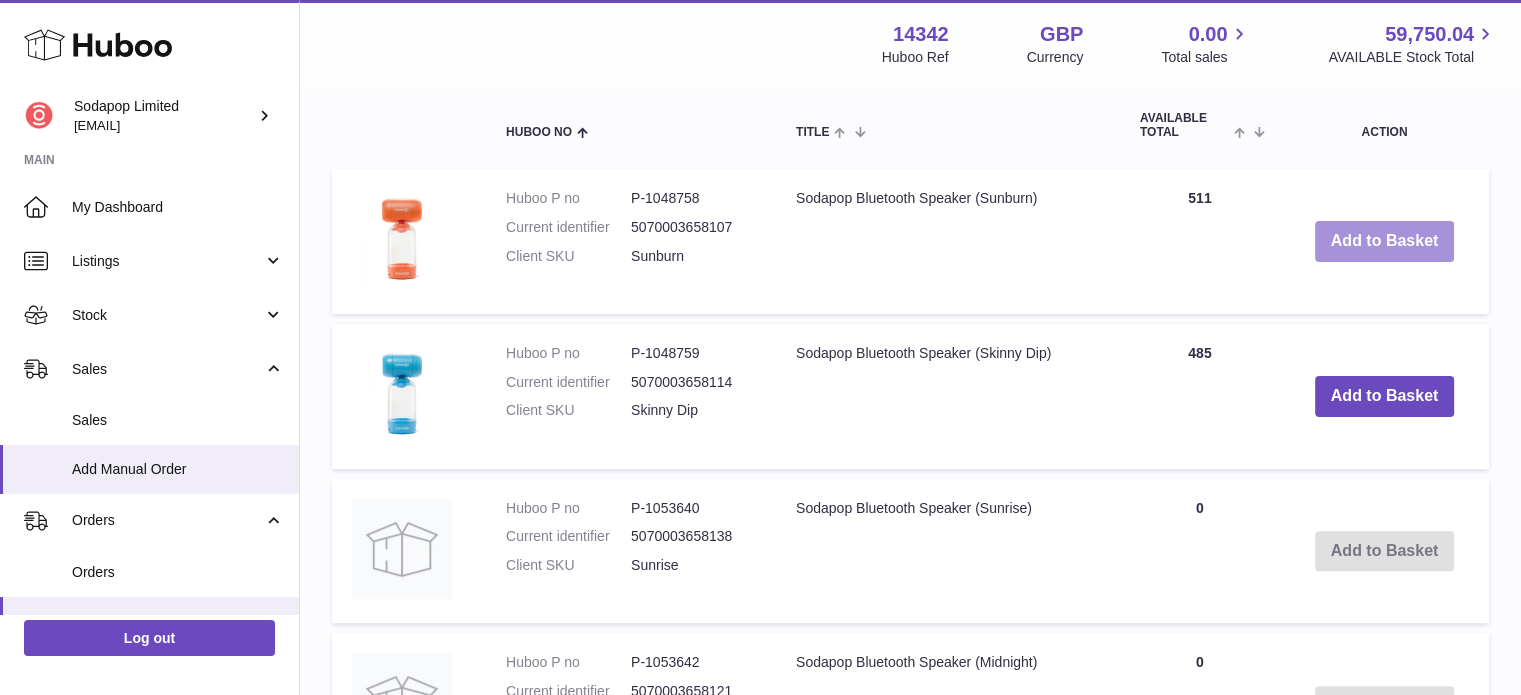 click on "Add to Basket" at bounding box center [1385, 241] 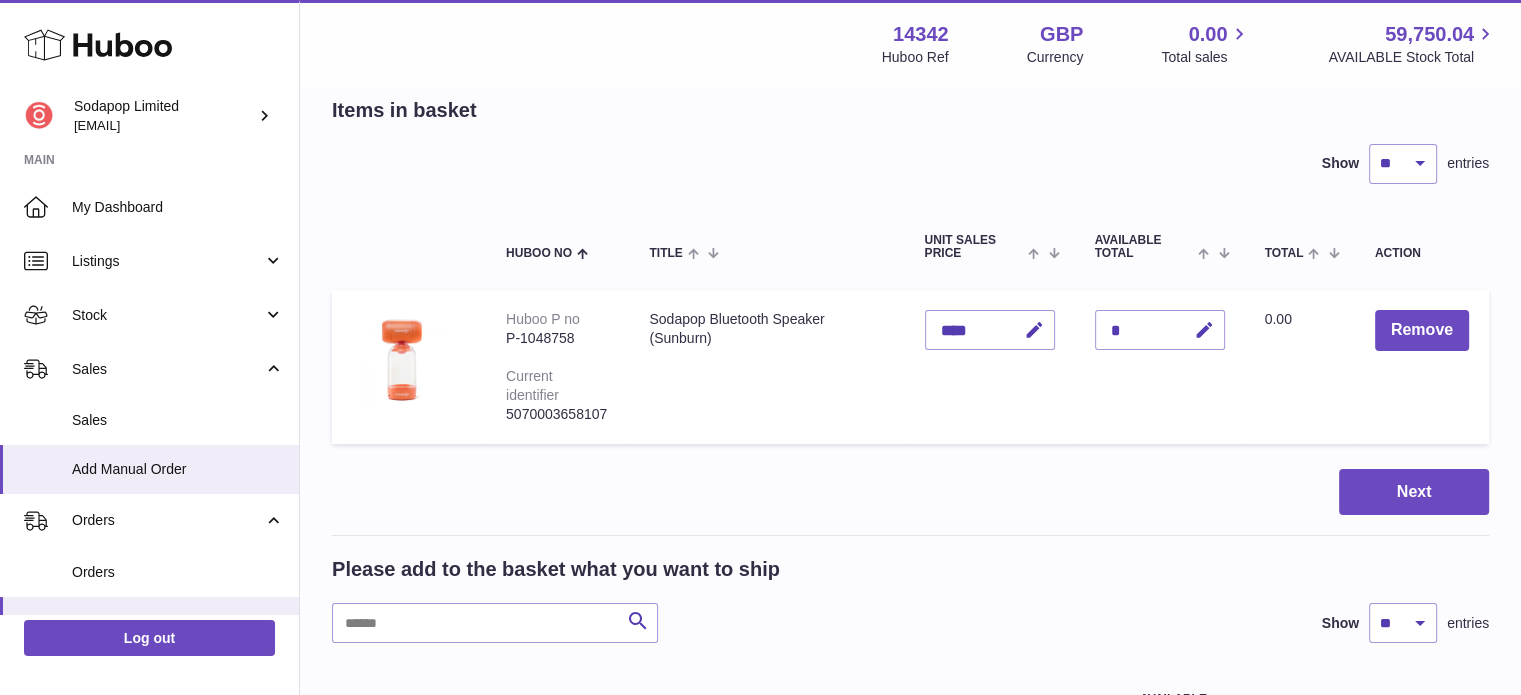 scroll, scrollTop: 0, scrollLeft: 0, axis: both 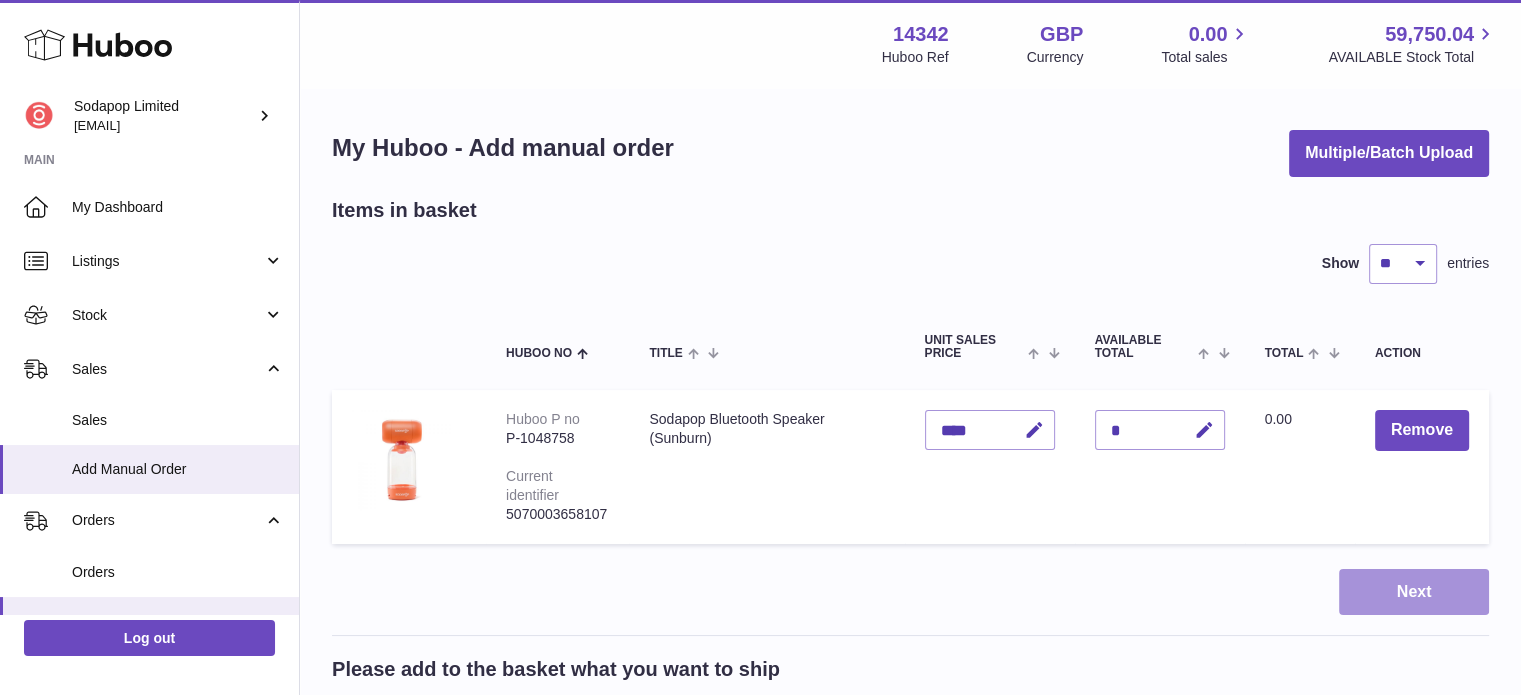 click on "Next" at bounding box center (1414, 592) 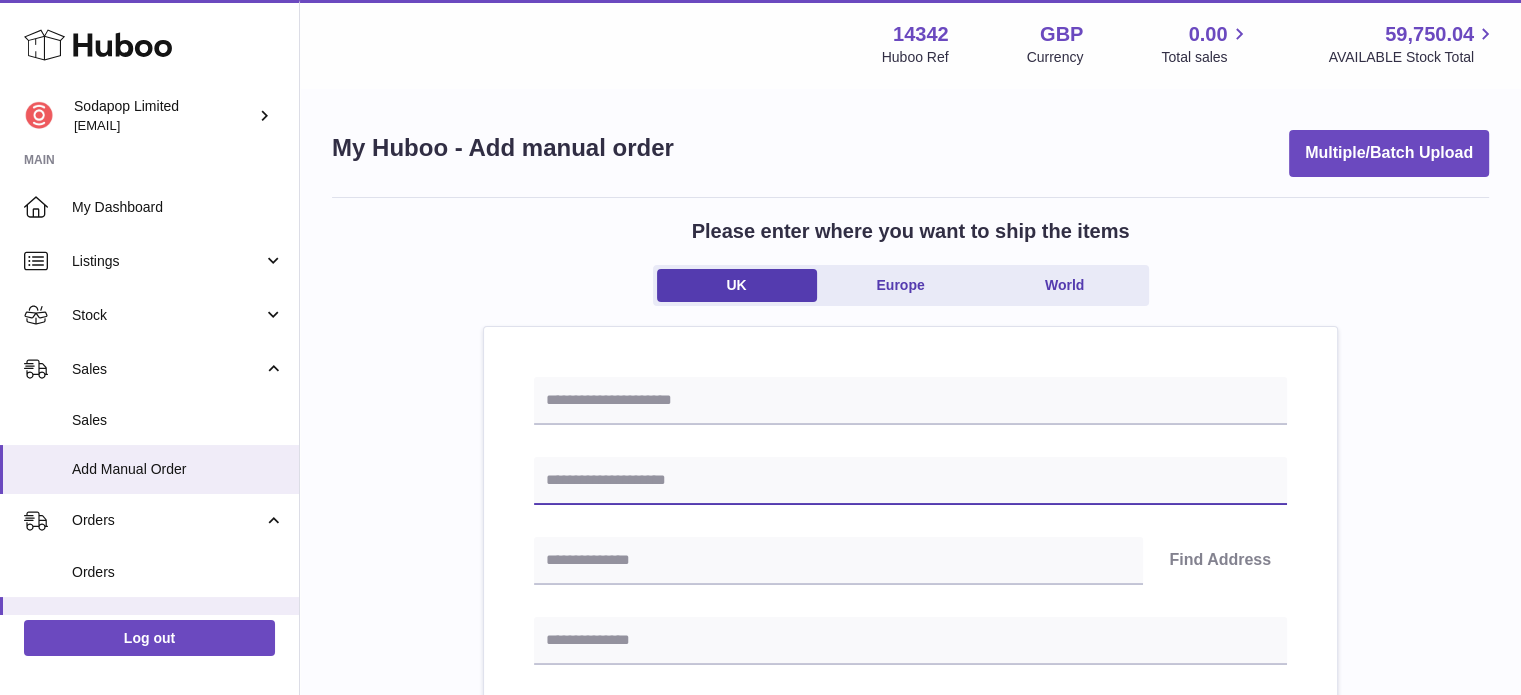 click at bounding box center [910, 481] 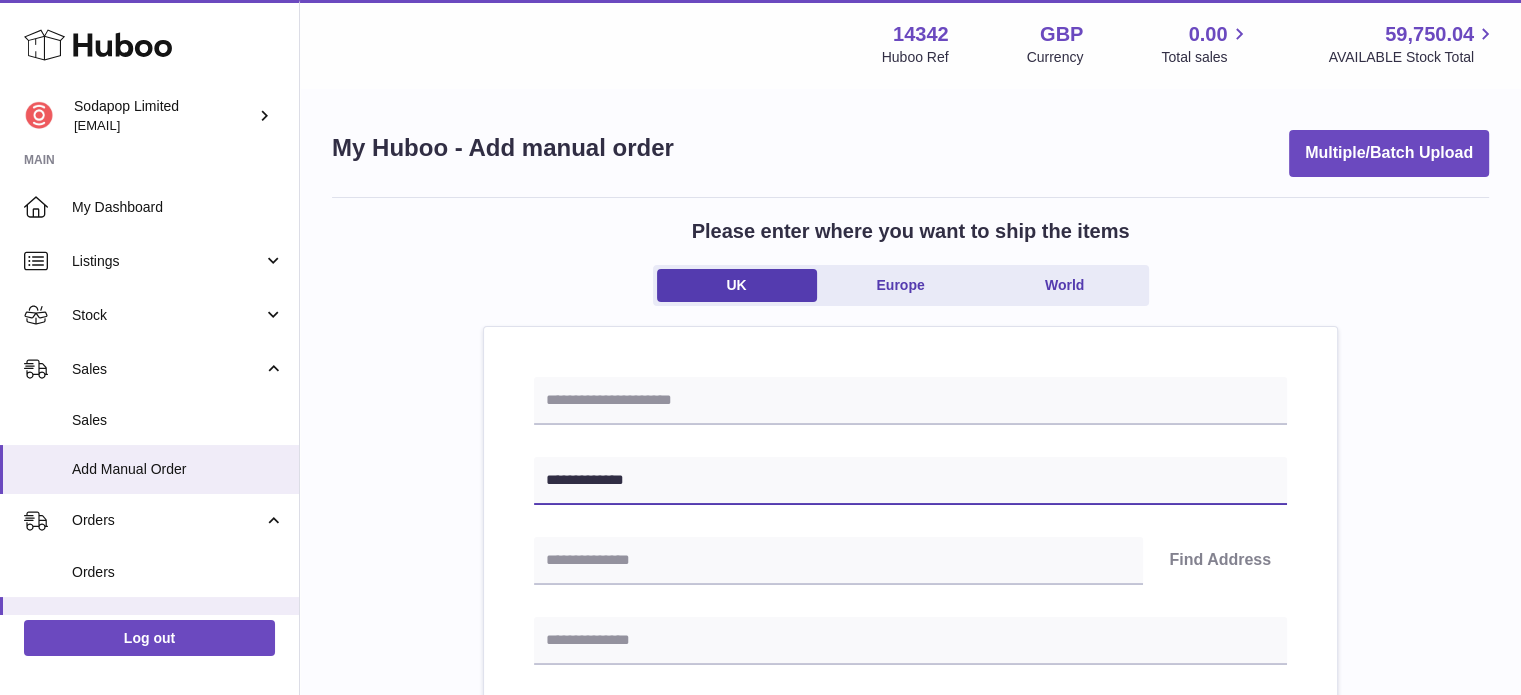 type on "**********" 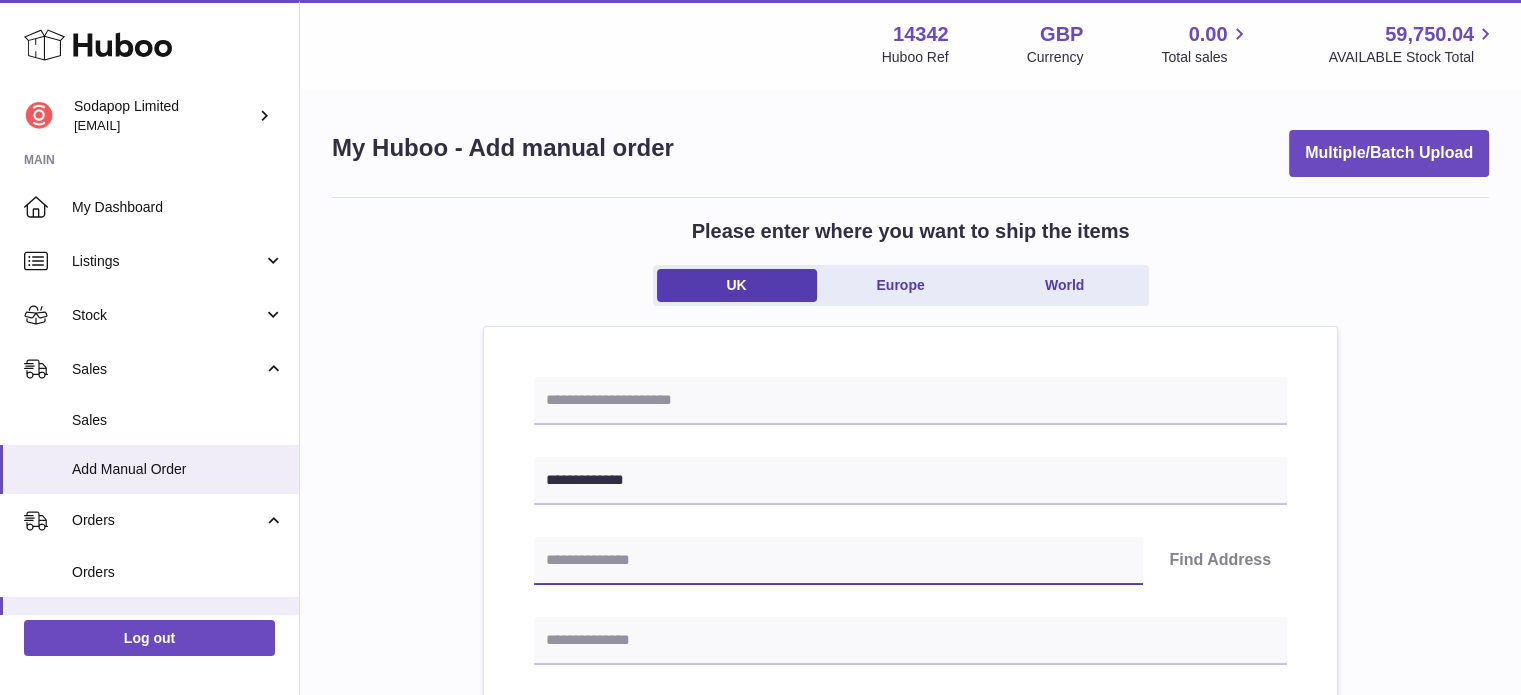 click at bounding box center (838, 561) 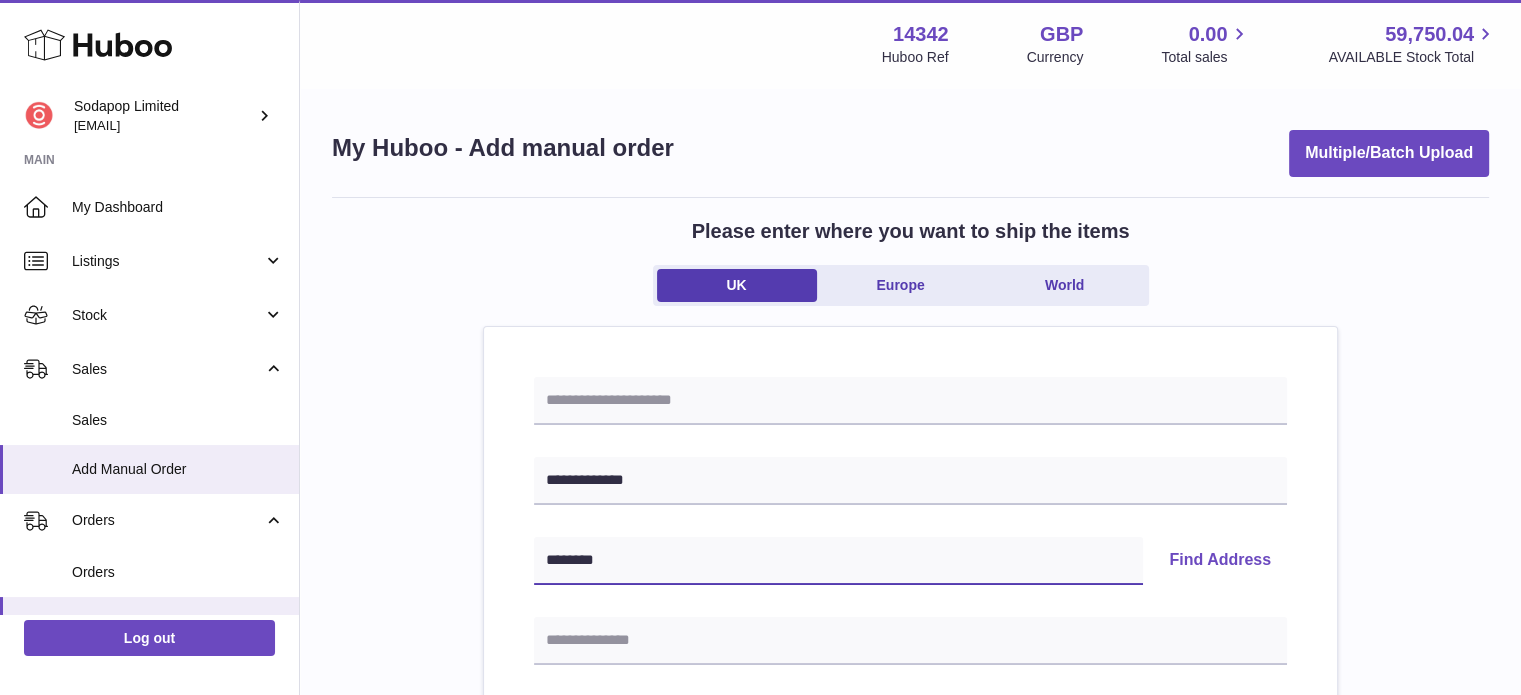 type on "********" 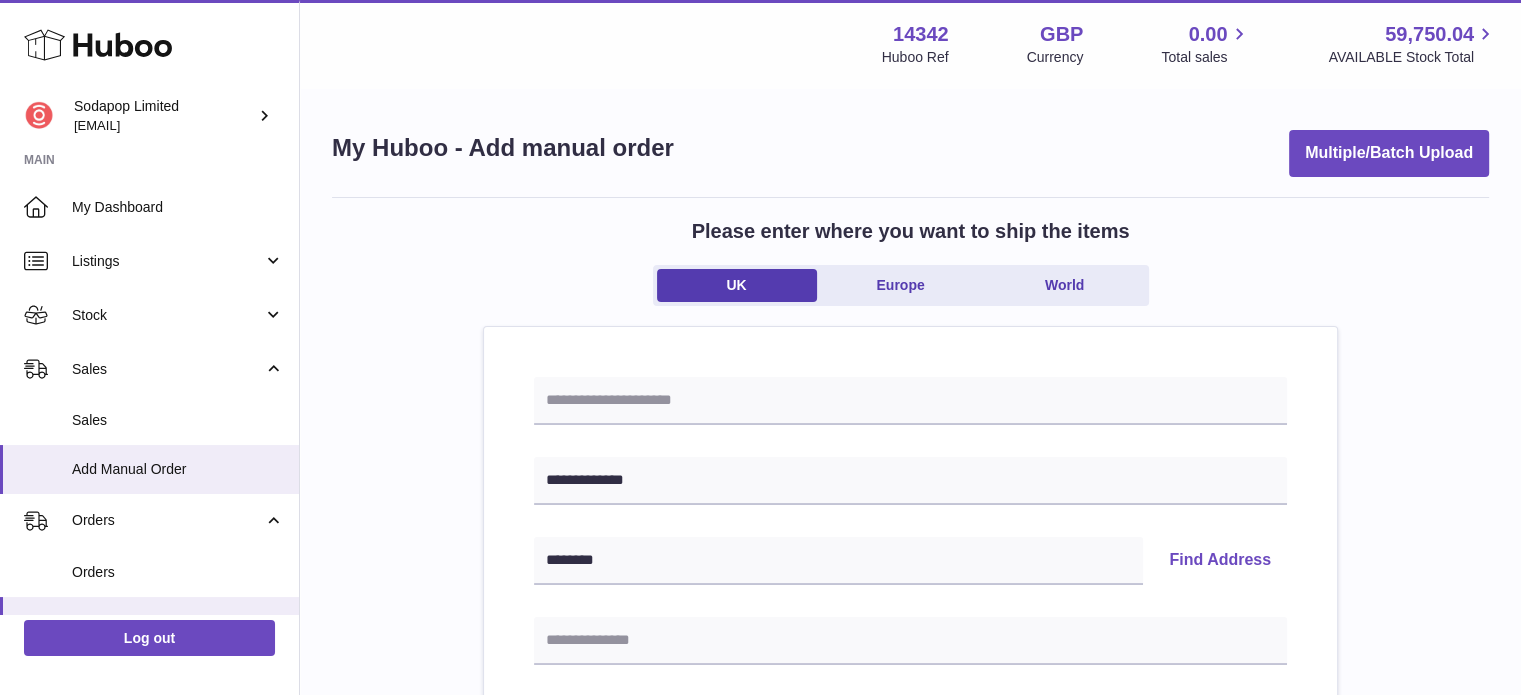 click on "Find Address" at bounding box center [1220, 561] 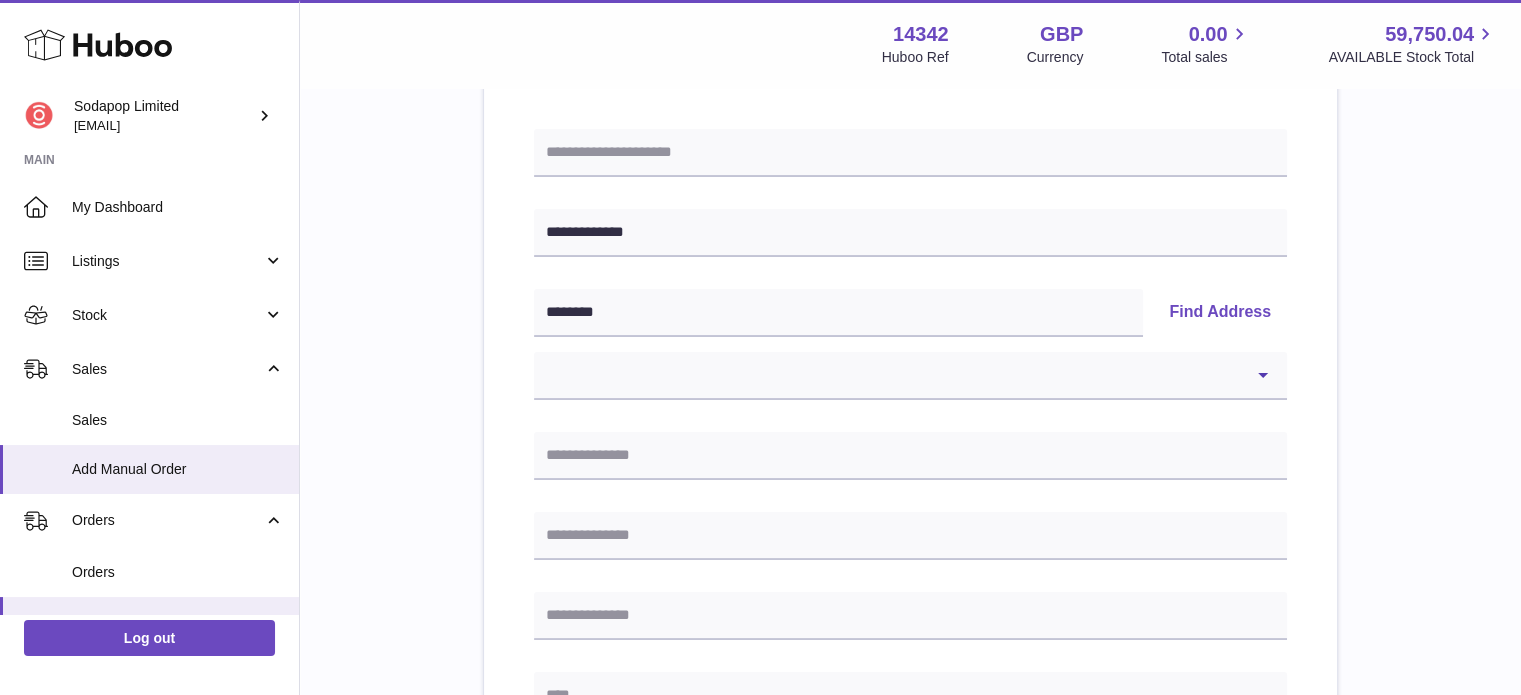 scroll, scrollTop: 313, scrollLeft: 0, axis: vertical 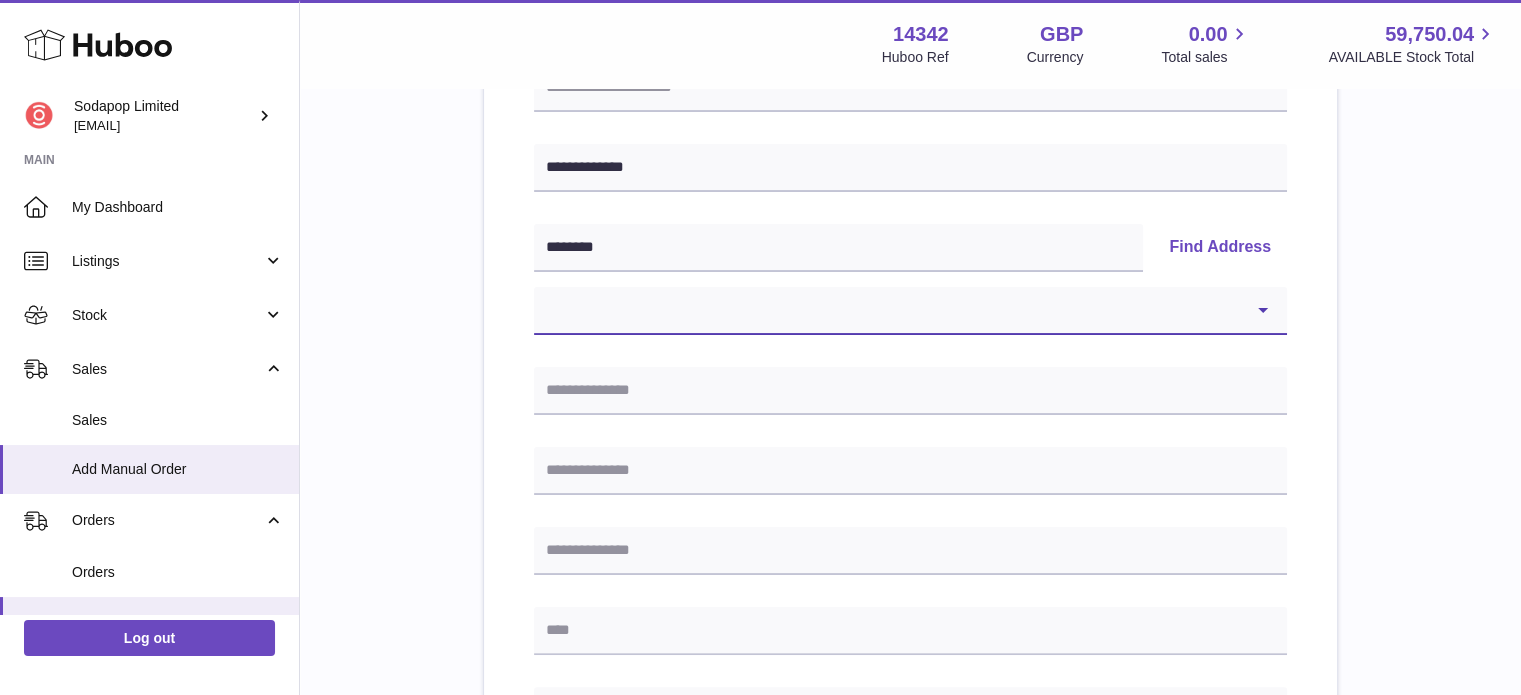 click on "**********" at bounding box center [910, 311] 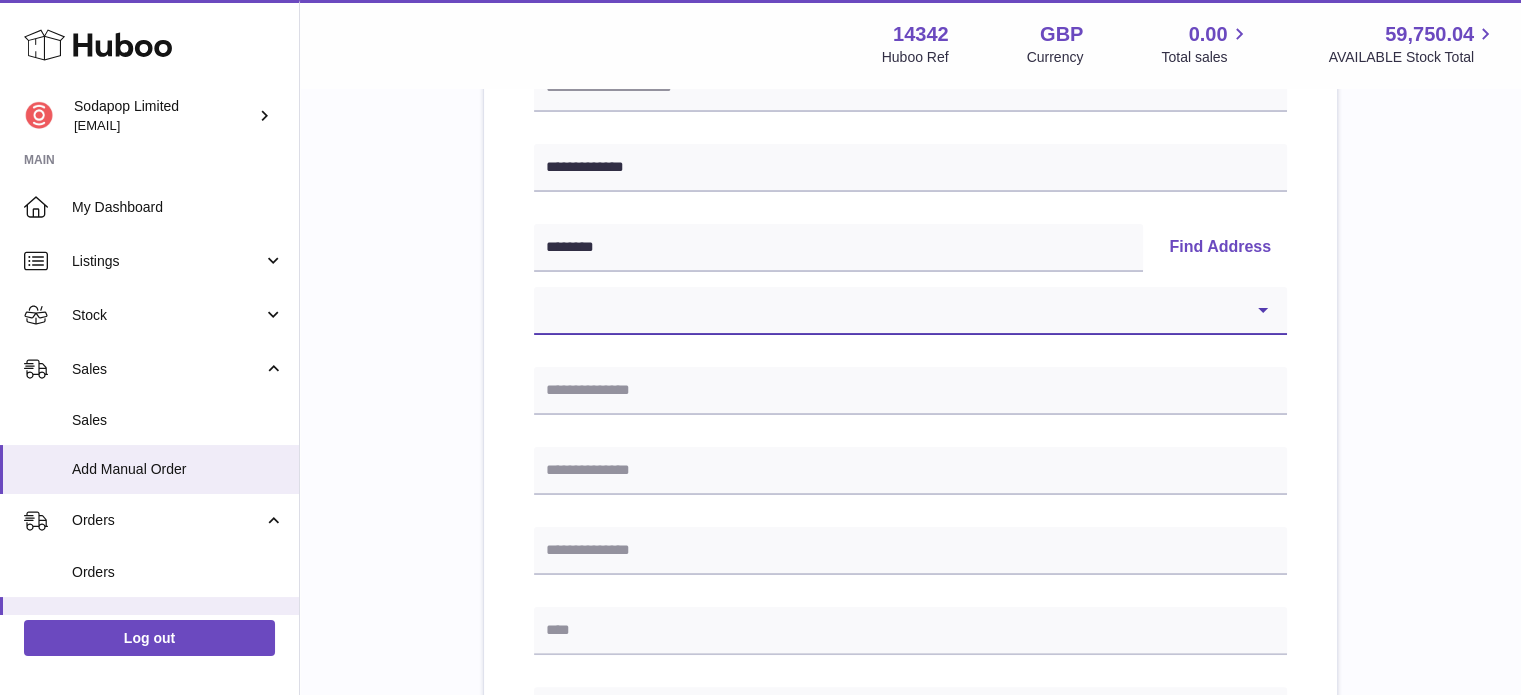 select on "**" 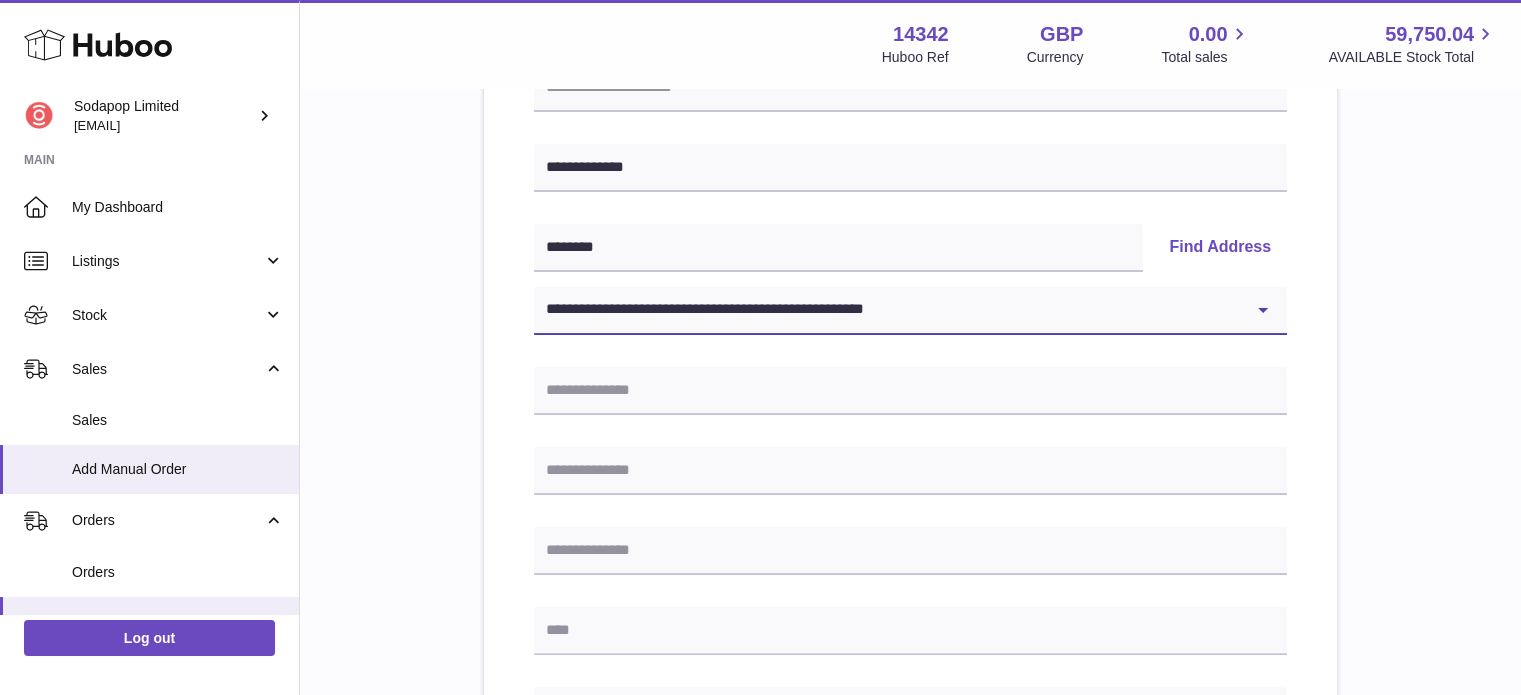 click on "**********" at bounding box center [910, 311] 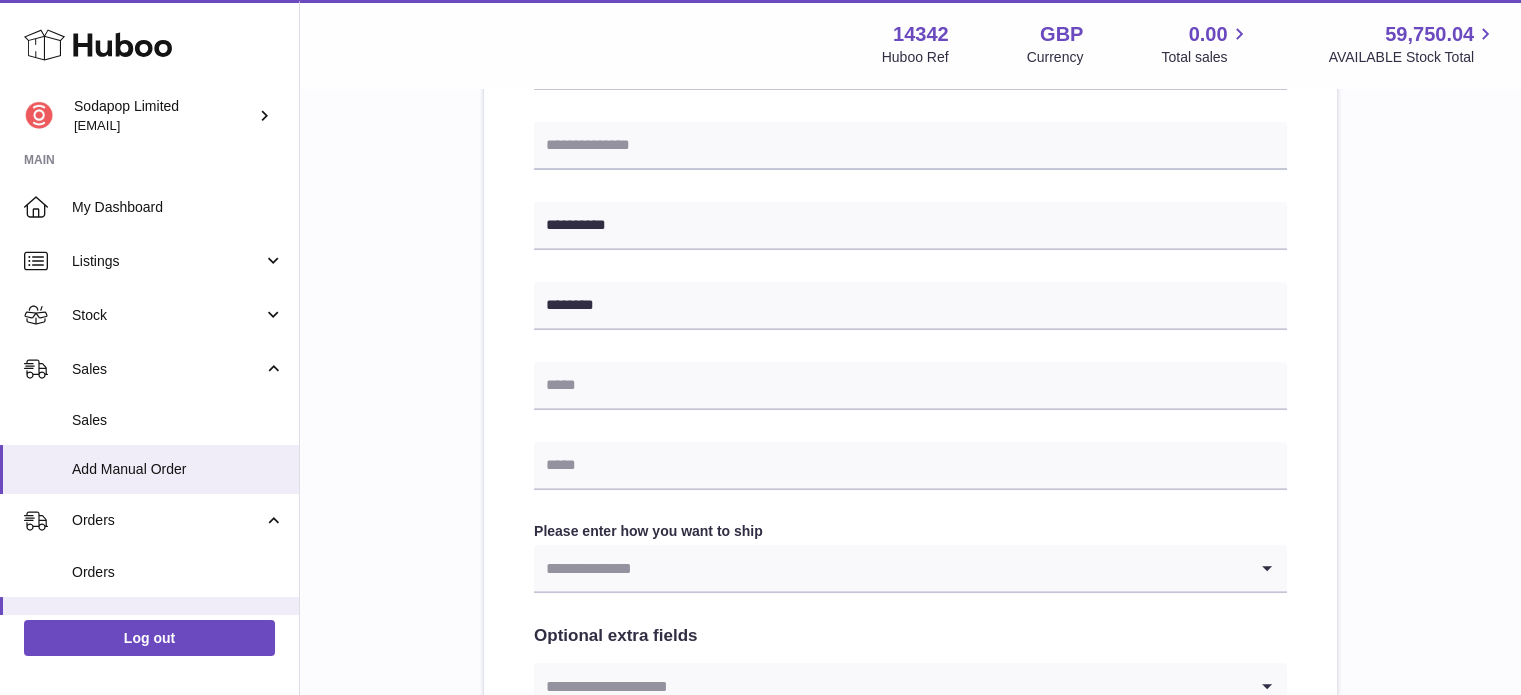 scroll, scrollTop: 738, scrollLeft: 0, axis: vertical 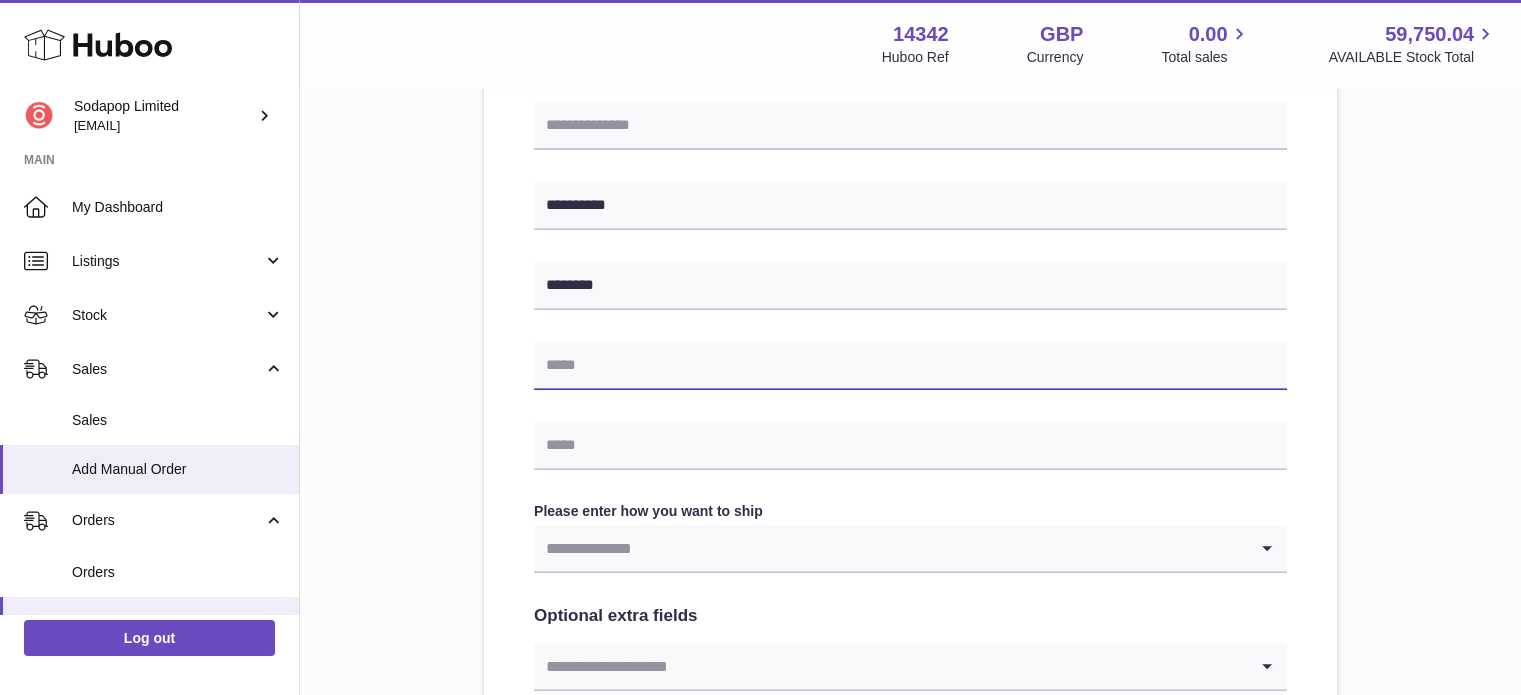 click at bounding box center [910, 366] 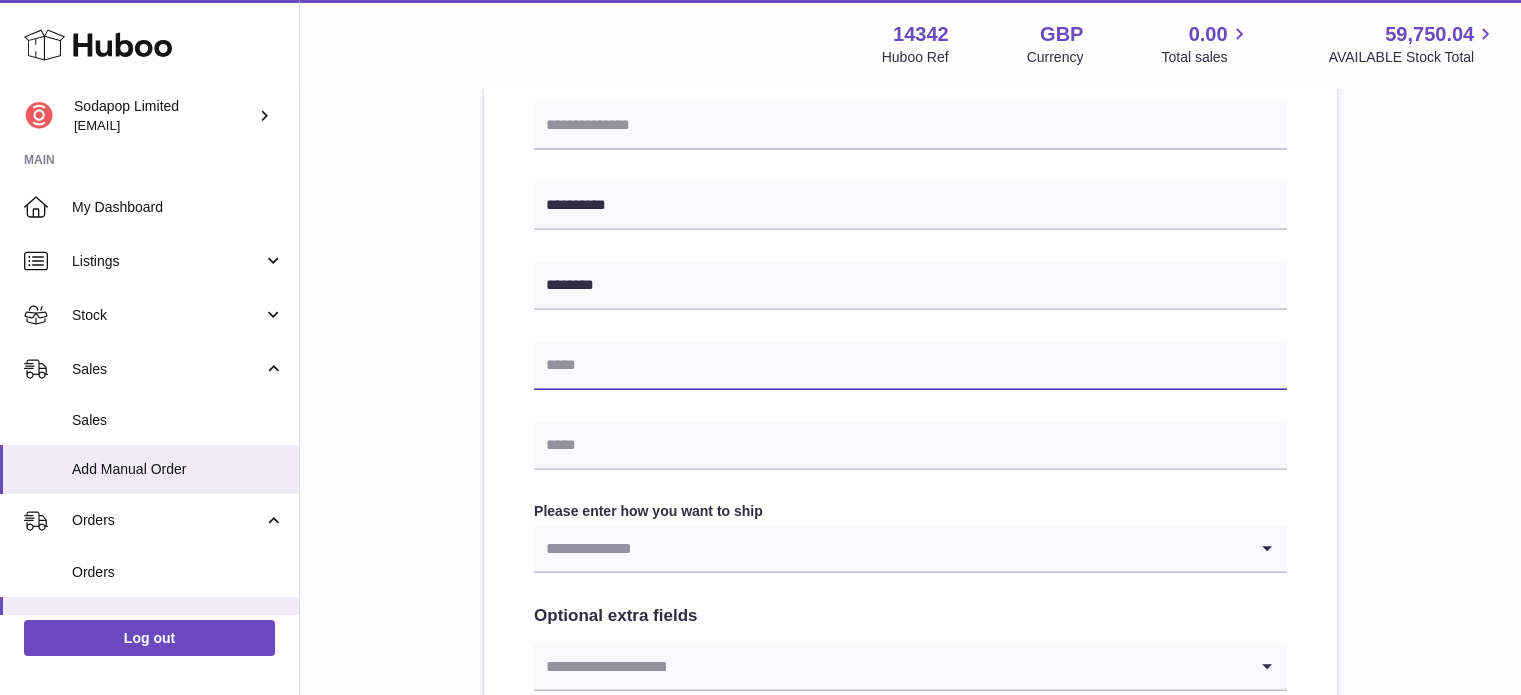 type on "**********" 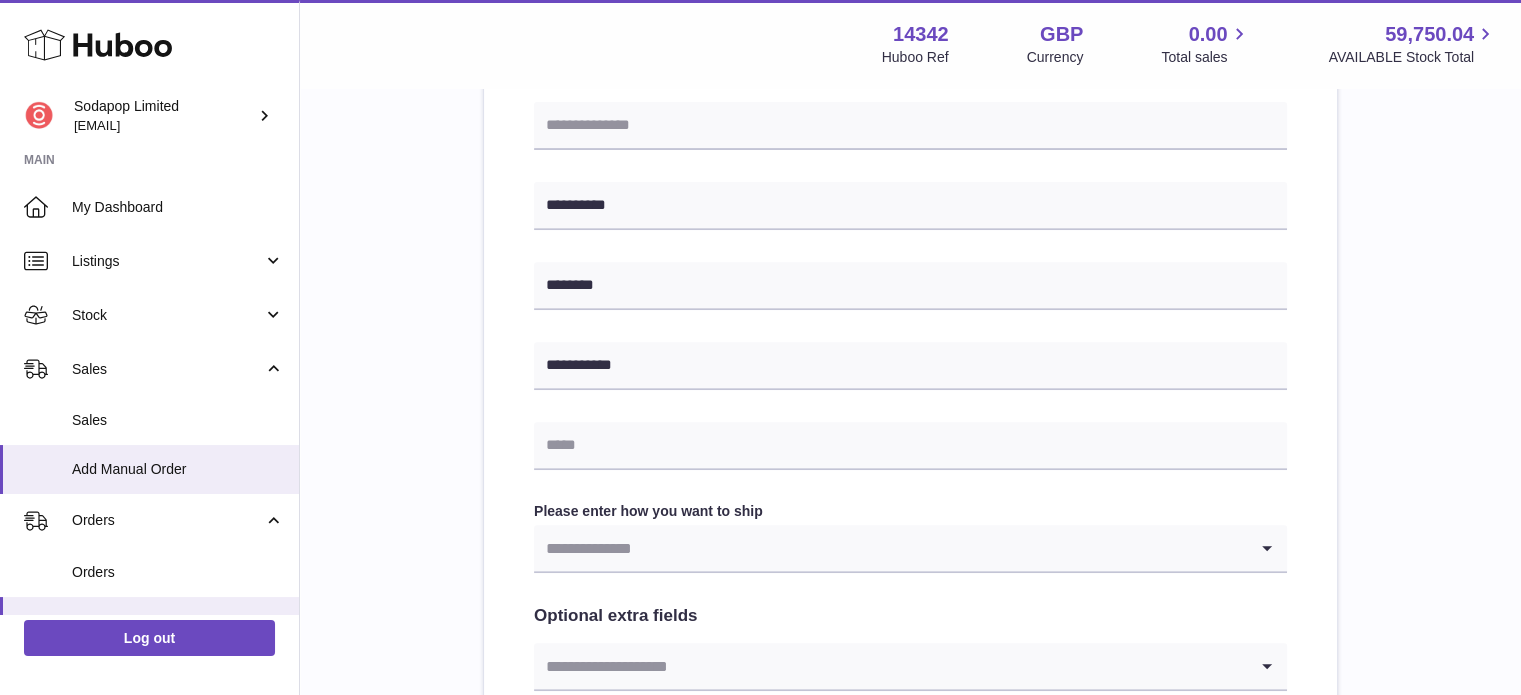 type on "**********" 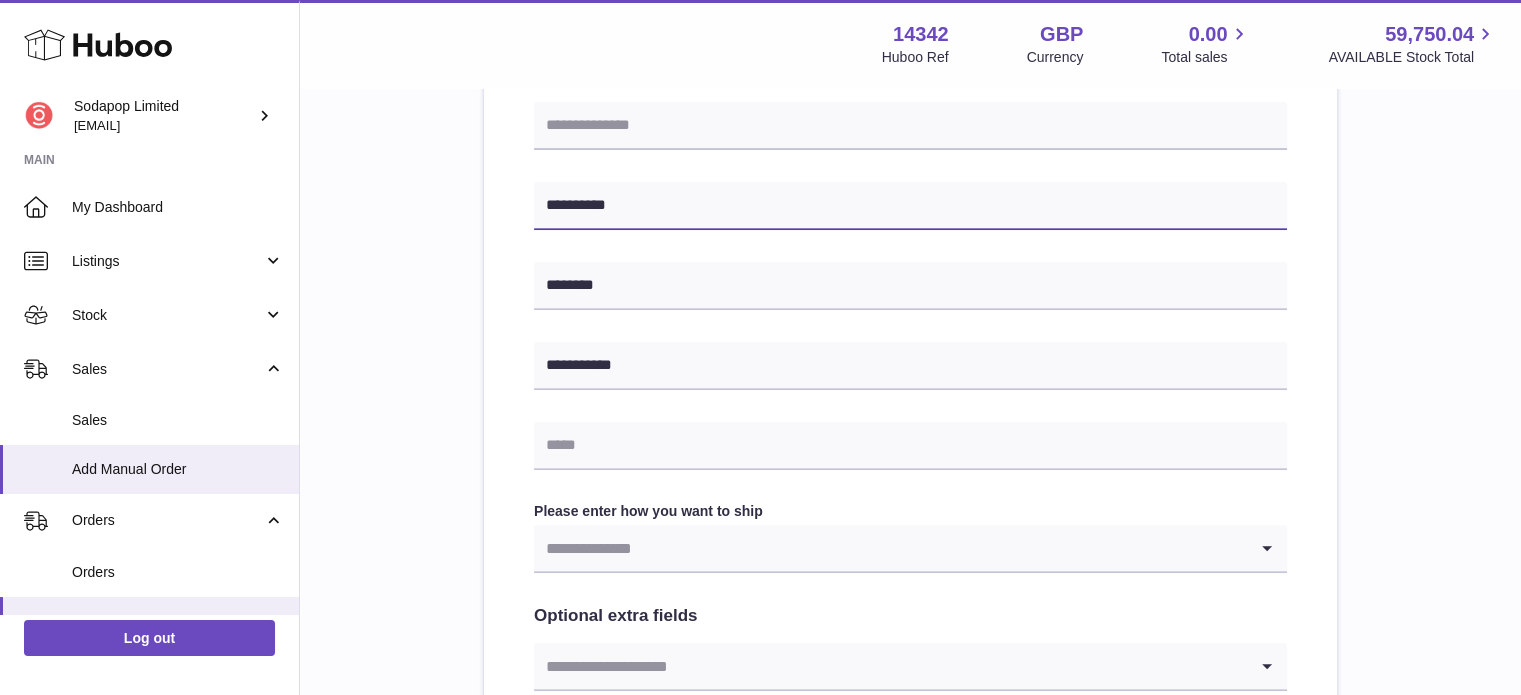 type on "*******" 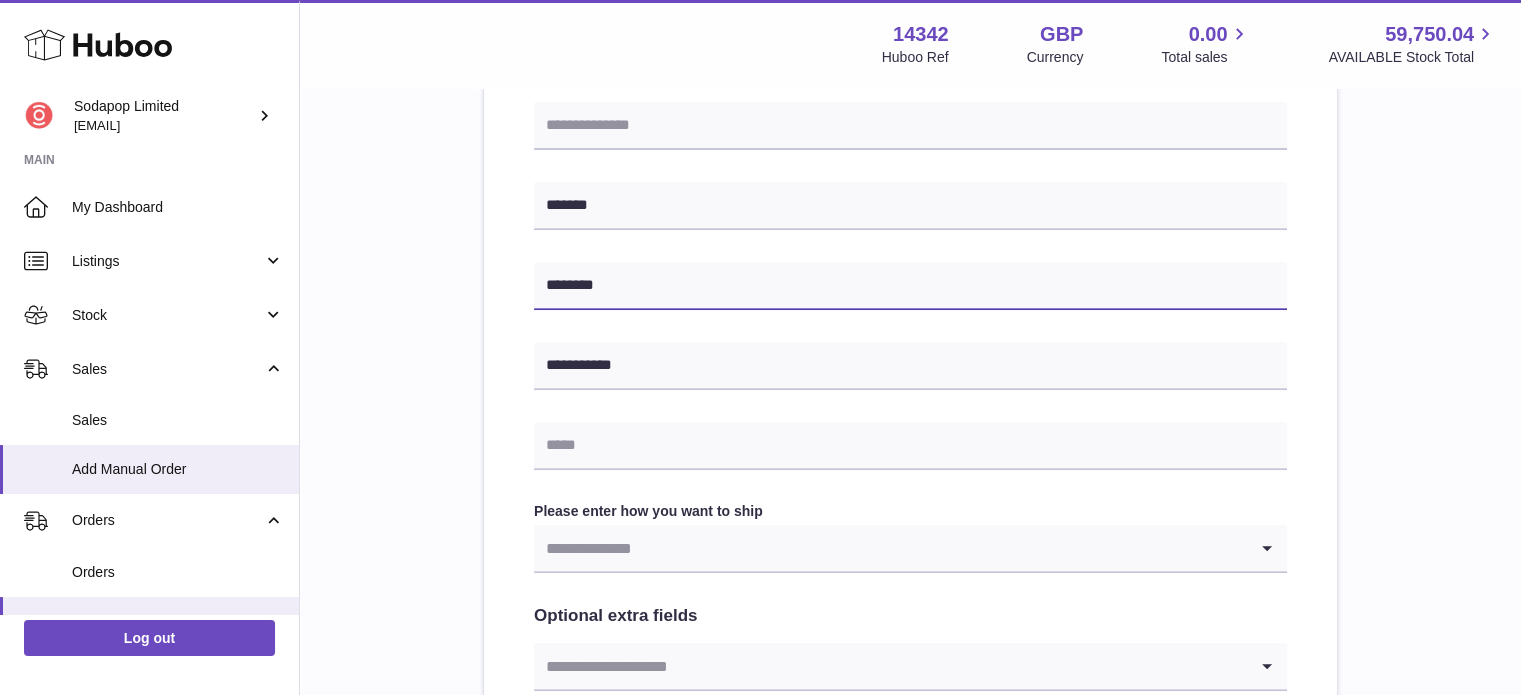 type on "********" 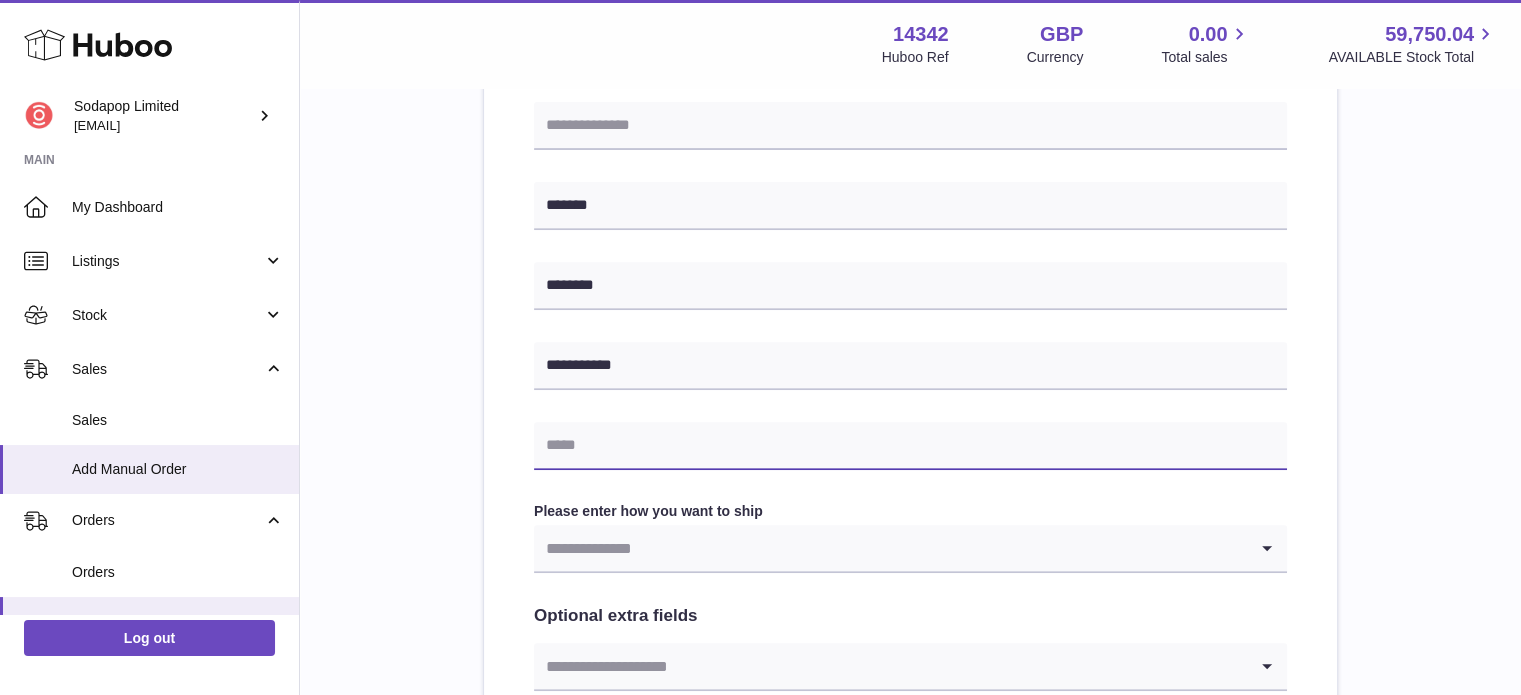 type on "**********" 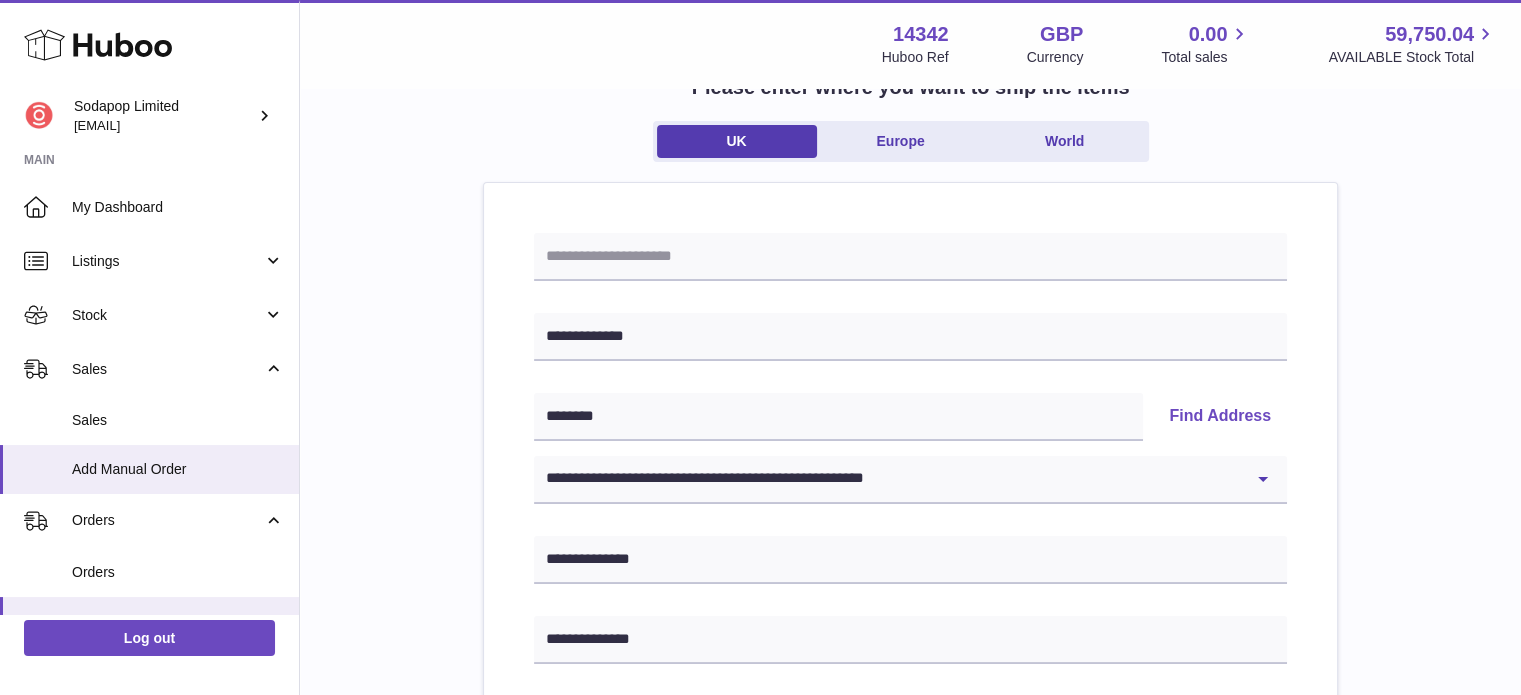 scroll, scrollTop: 142, scrollLeft: 0, axis: vertical 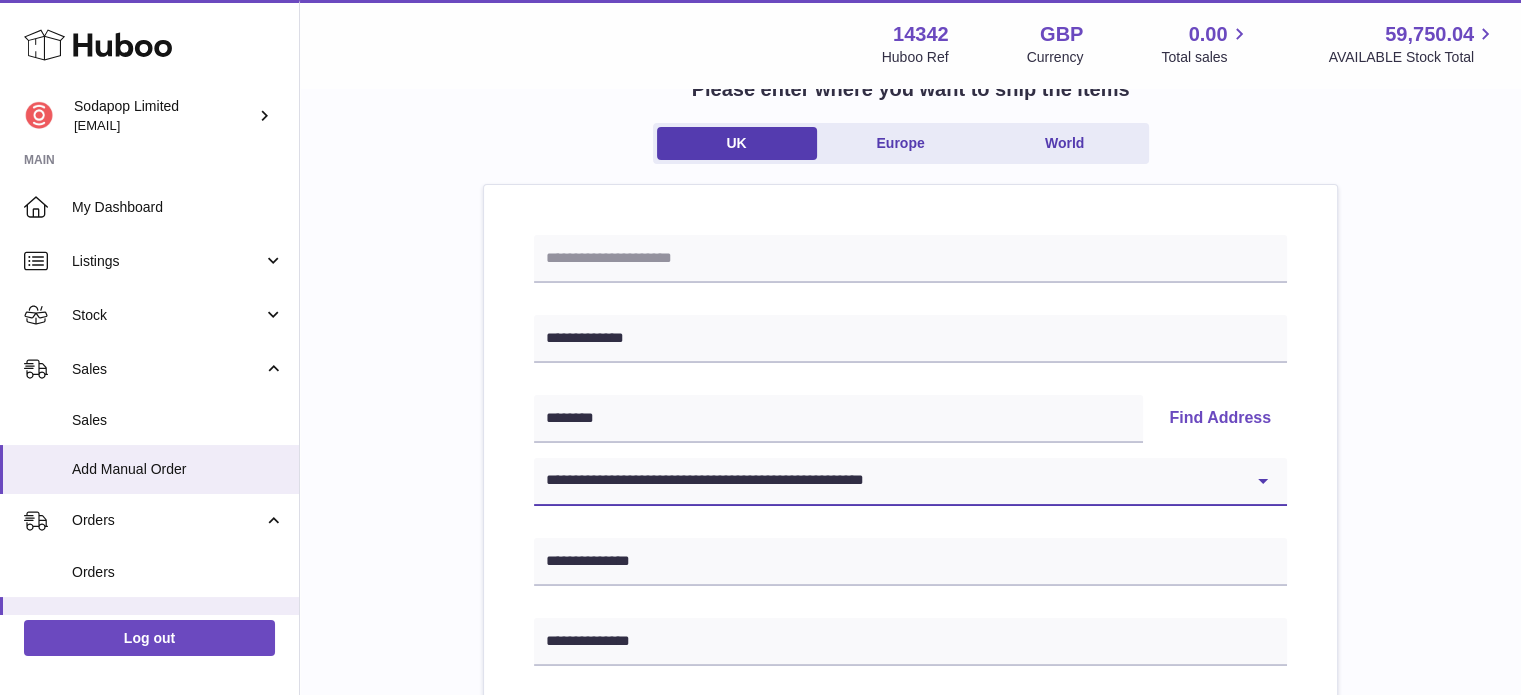 click on "**********" at bounding box center [910, 482] 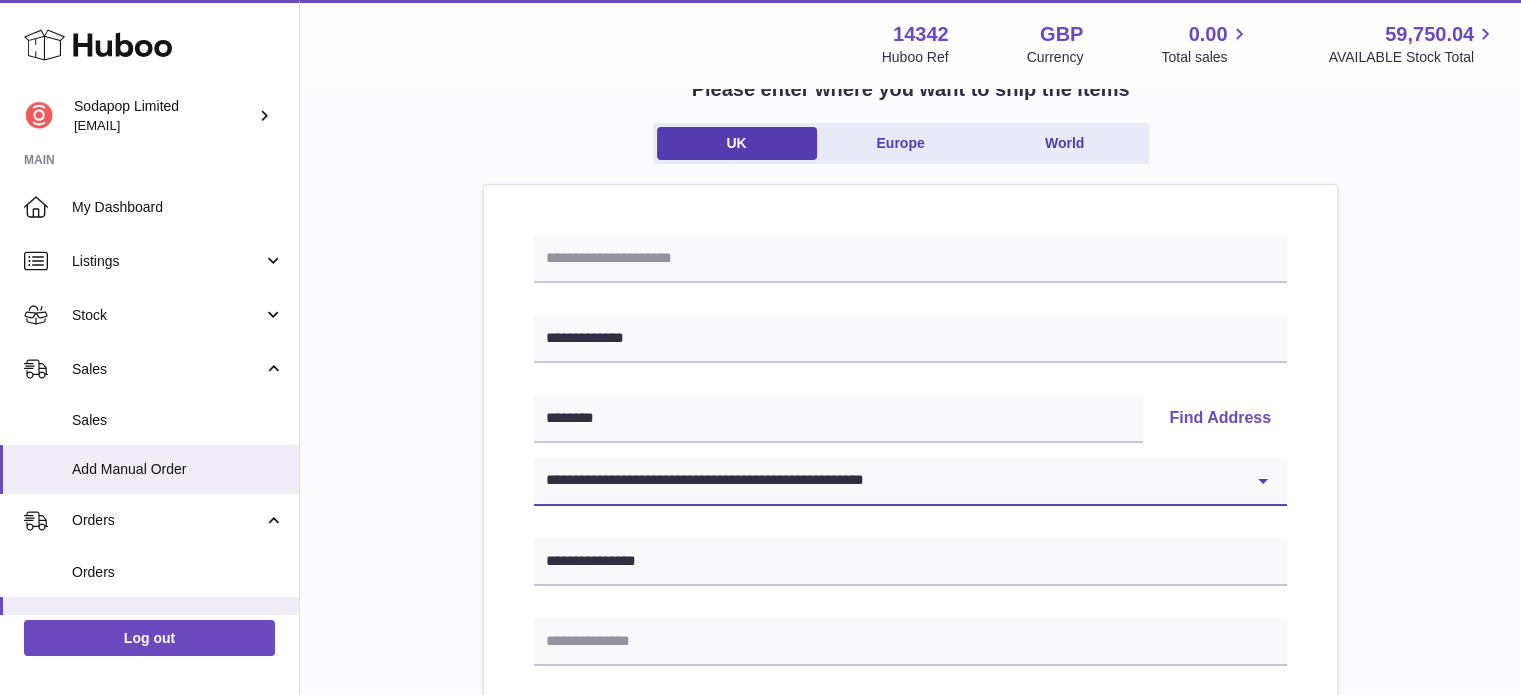 click on "**********" at bounding box center [910, 482] 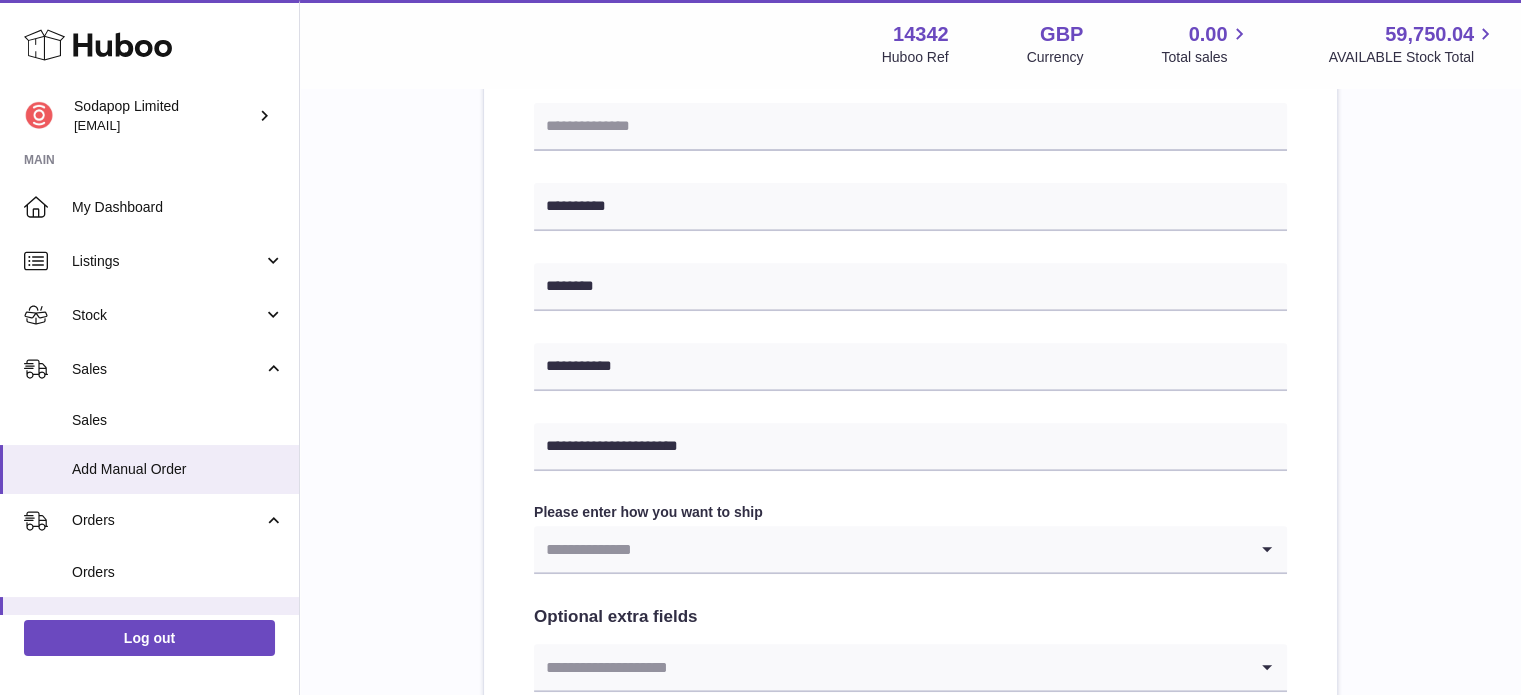 scroll, scrollTop: 748, scrollLeft: 0, axis: vertical 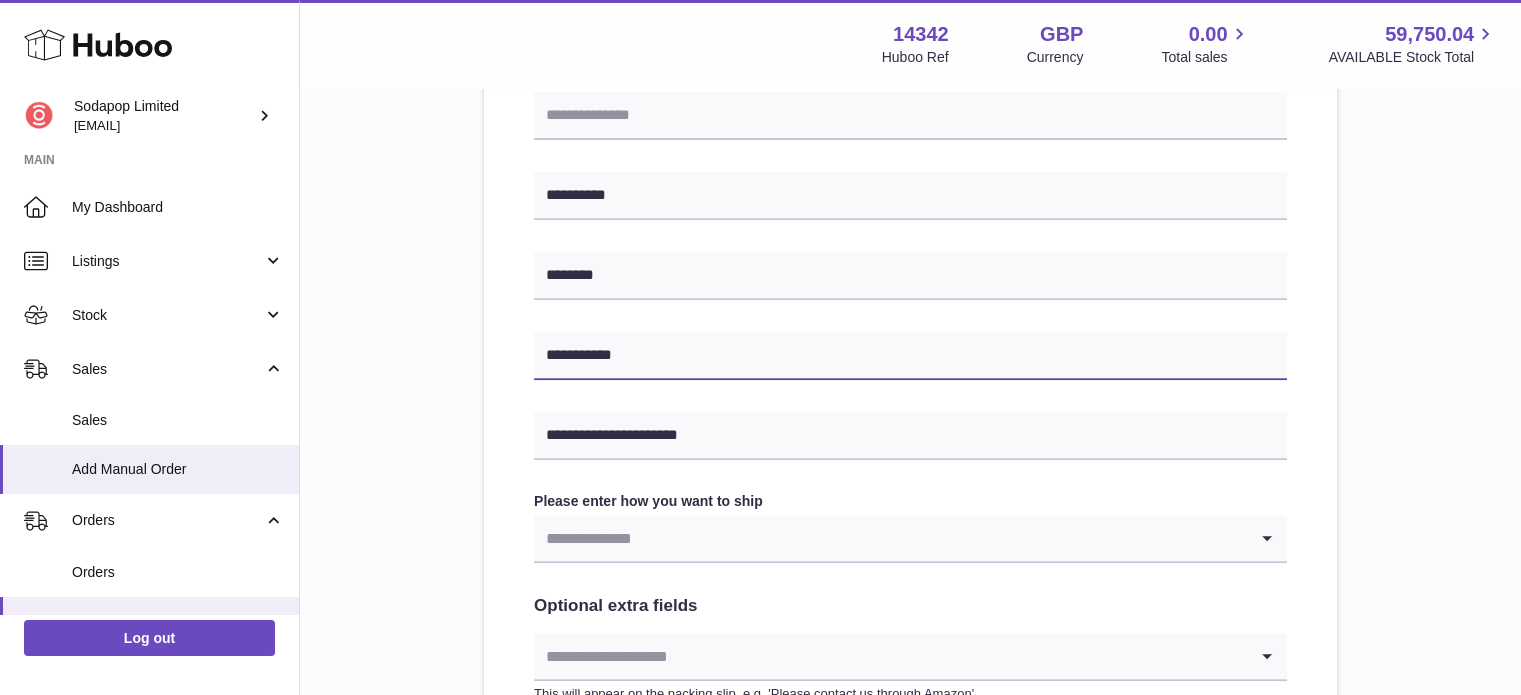 click on "**********" at bounding box center [910, 356] 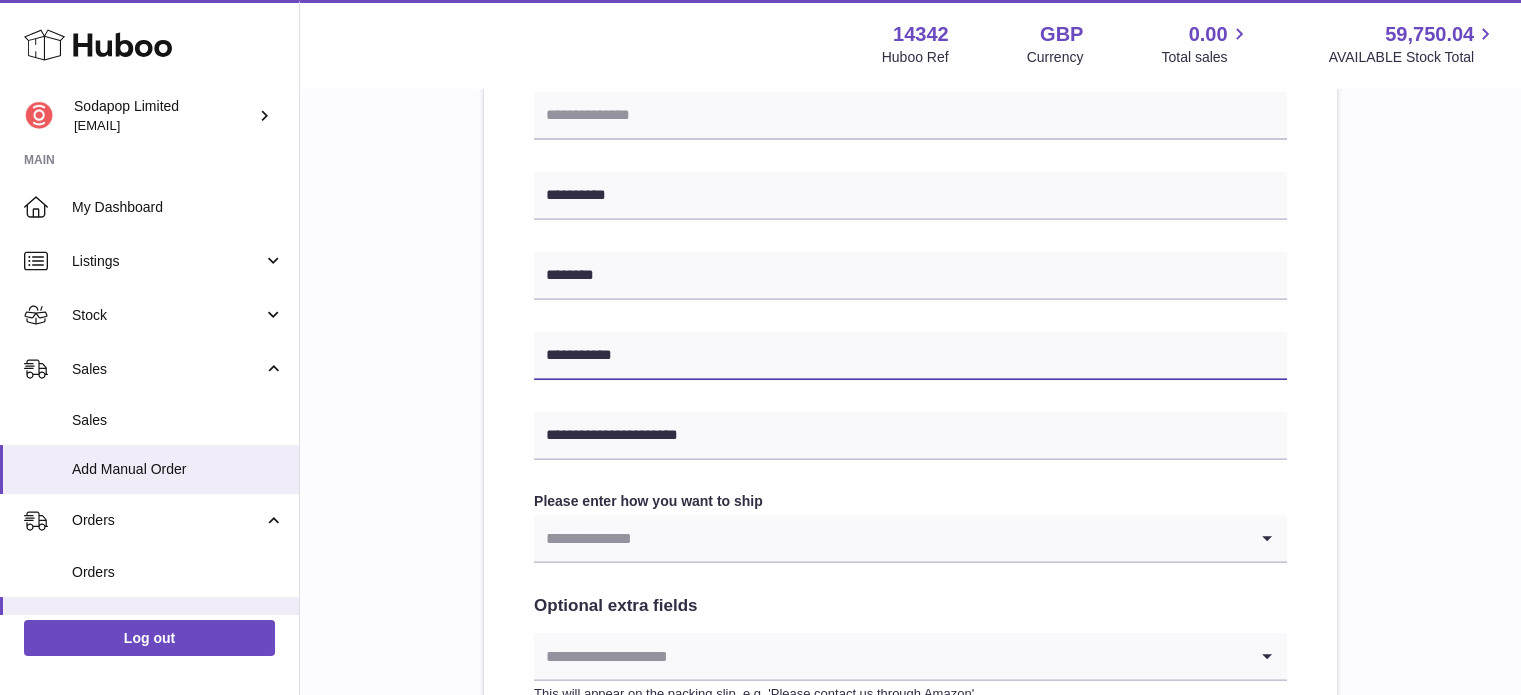 paste on "*" 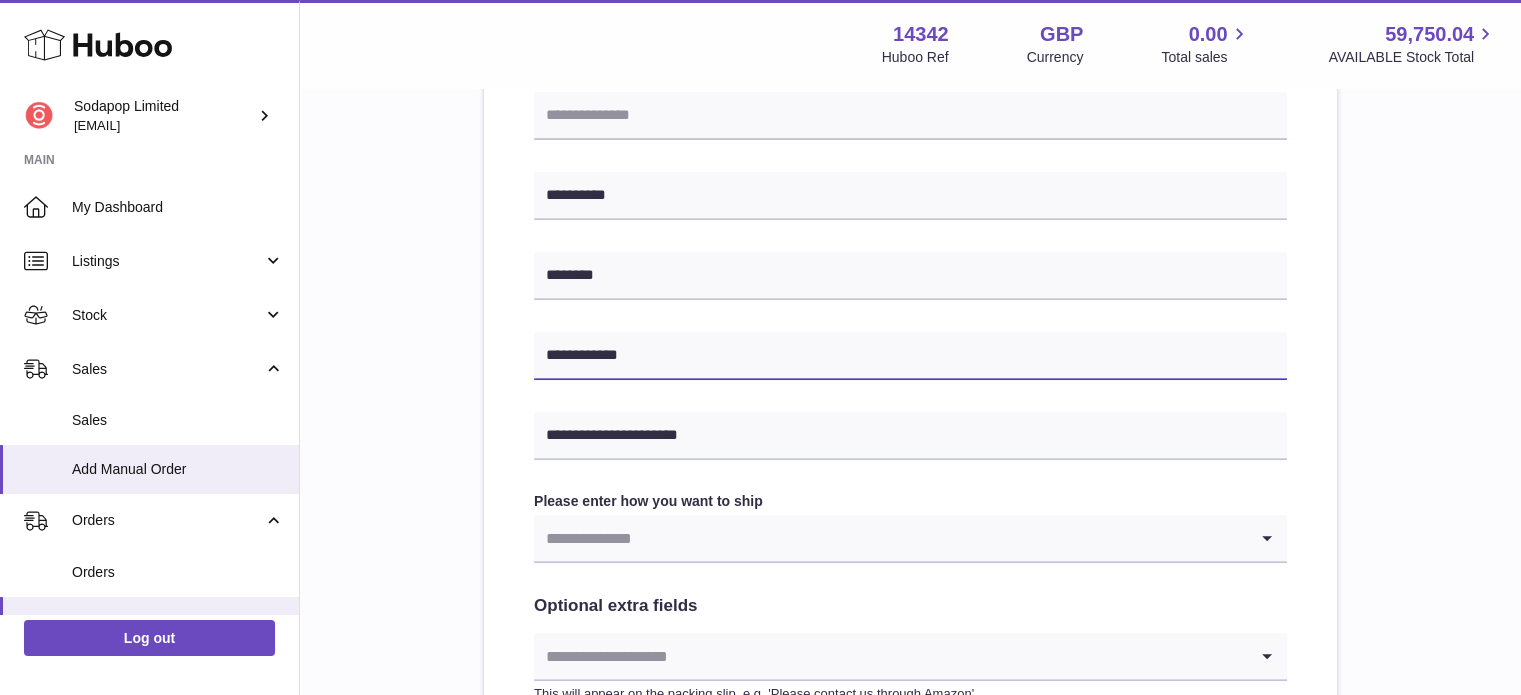 scroll, scrollTop: 740, scrollLeft: 0, axis: vertical 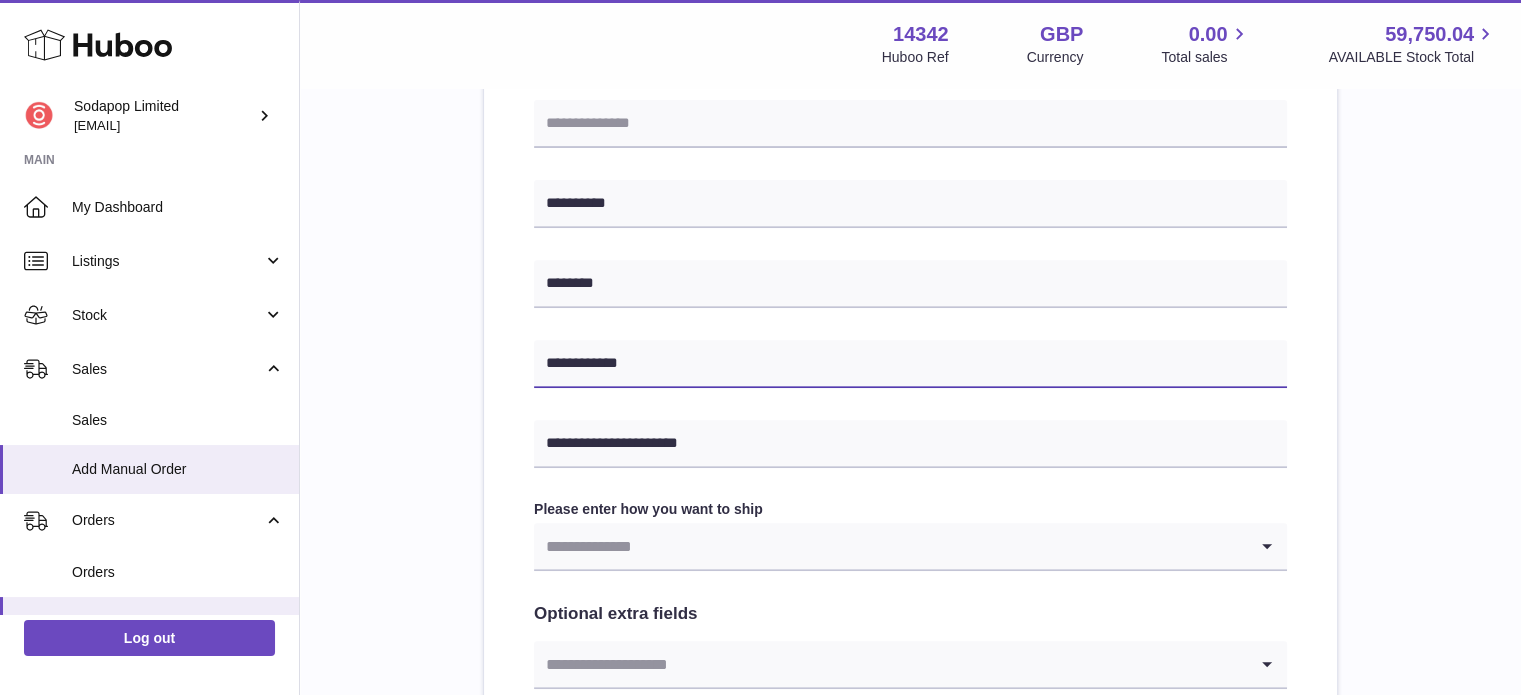 type on "**********" 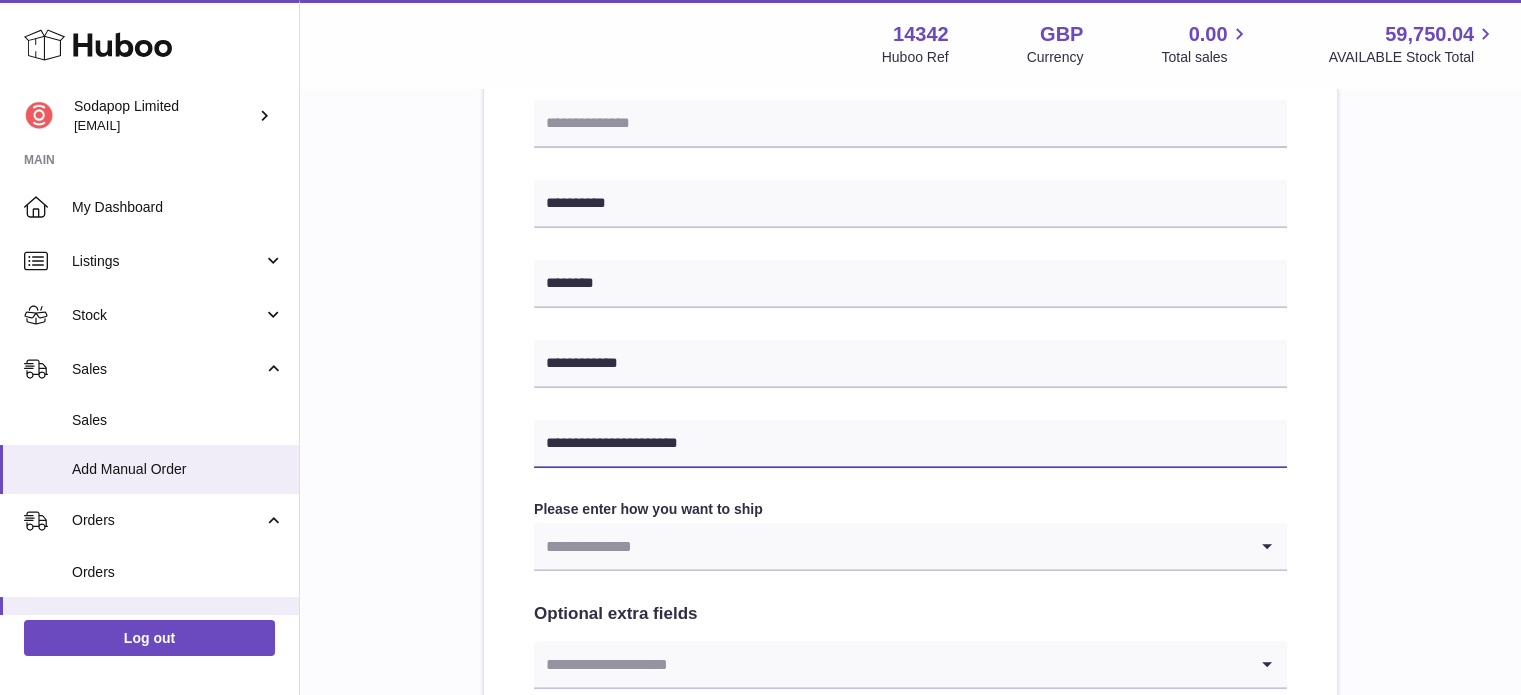 click on "**********" at bounding box center [910, 444] 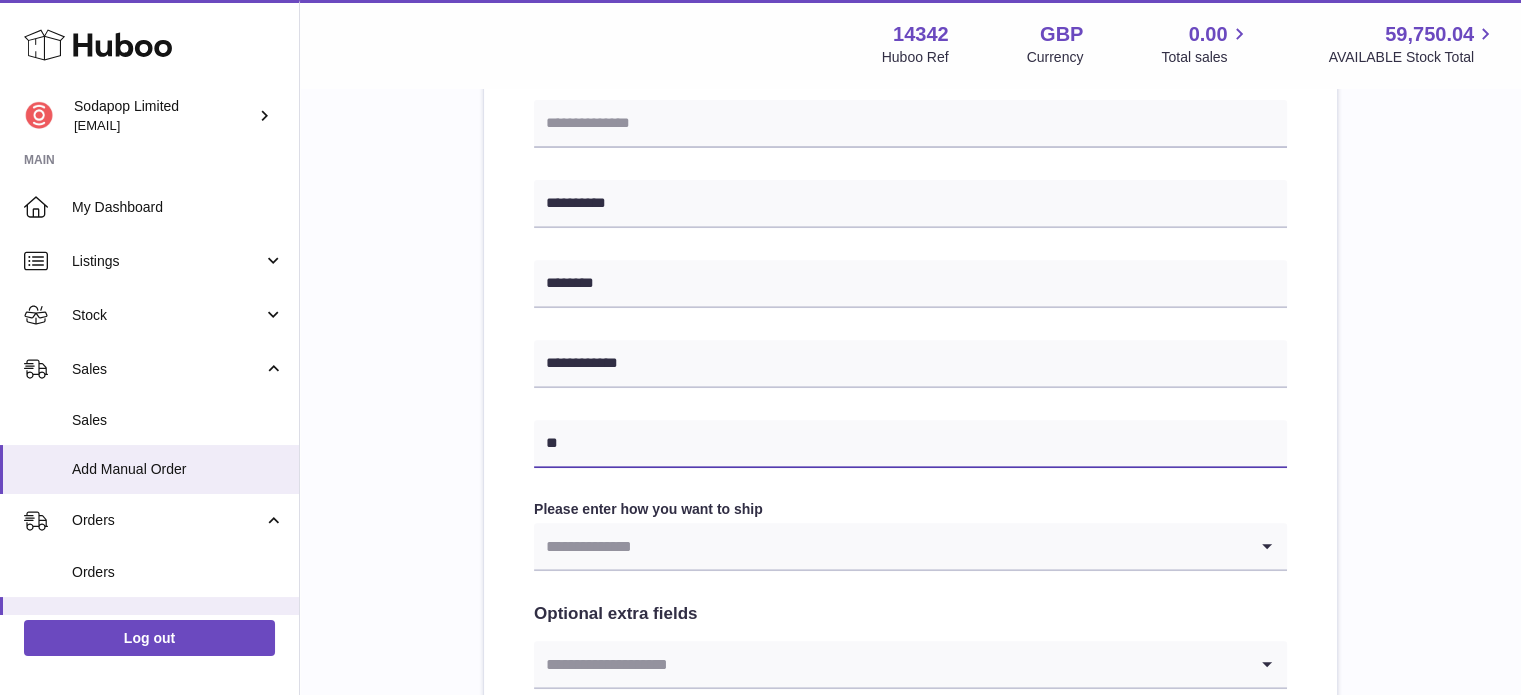 type on "*" 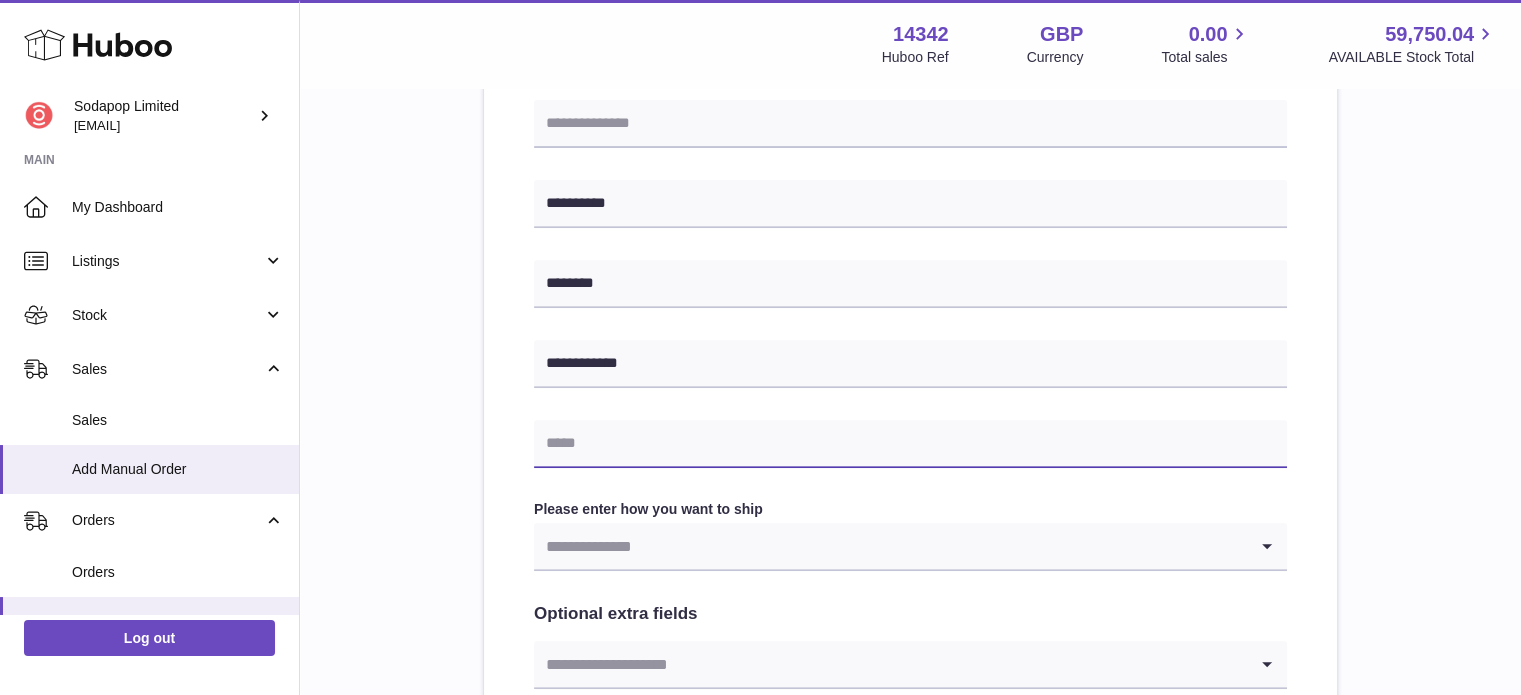 type 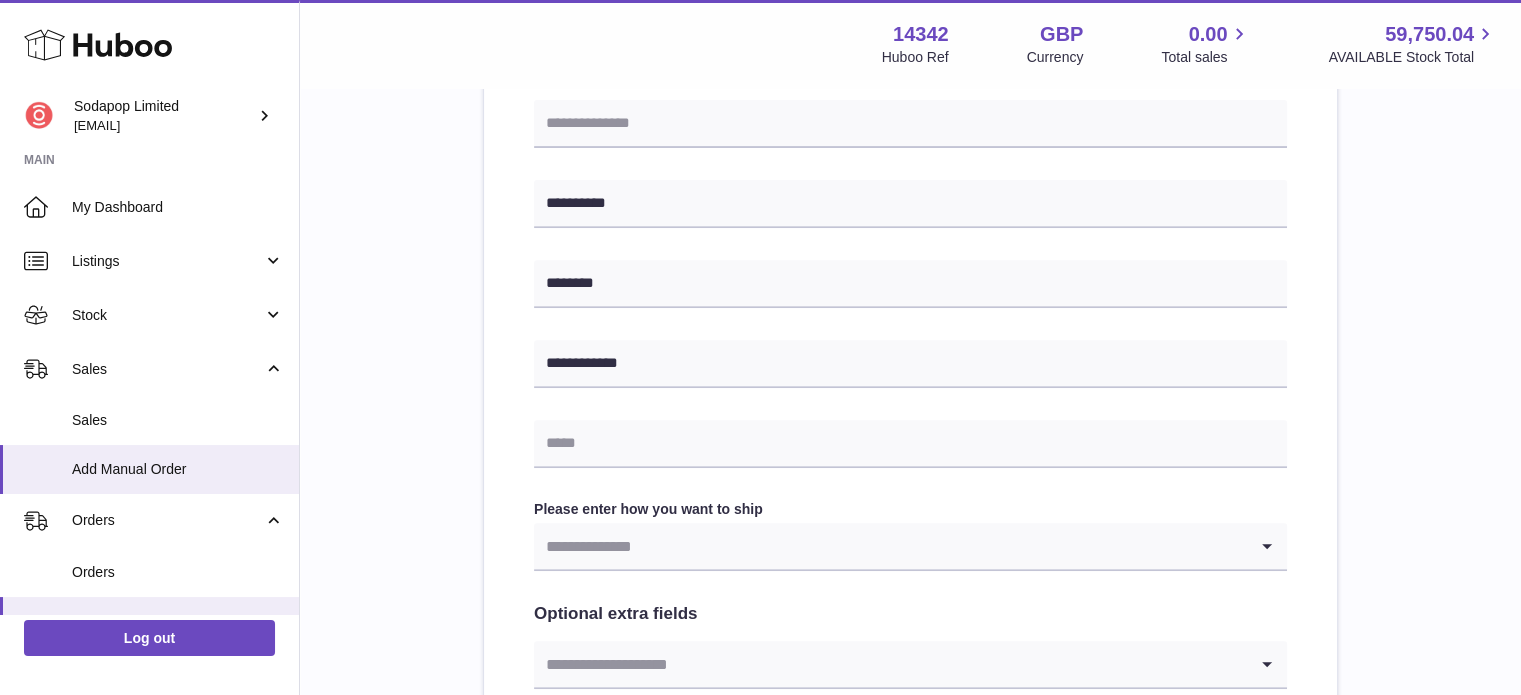 click at bounding box center [890, 546] 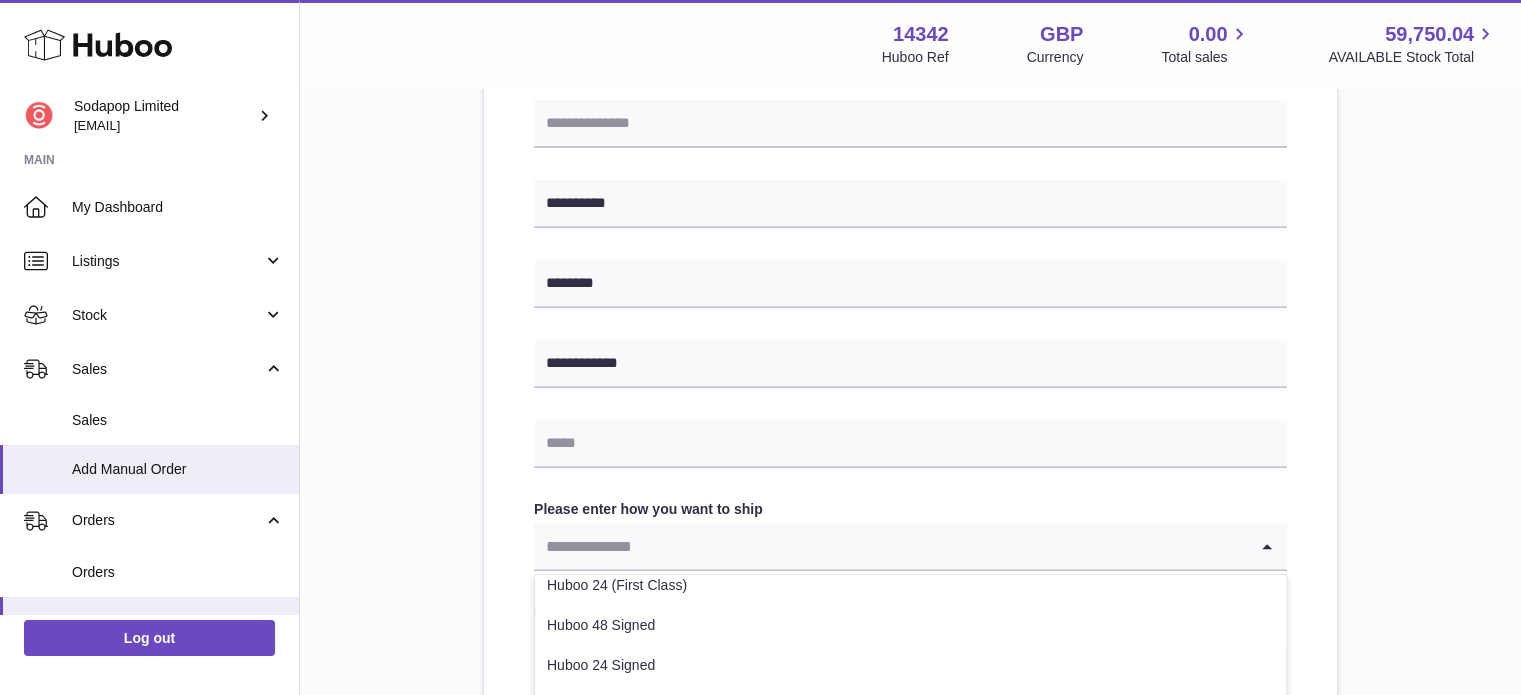scroll, scrollTop: 101, scrollLeft: 0, axis: vertical 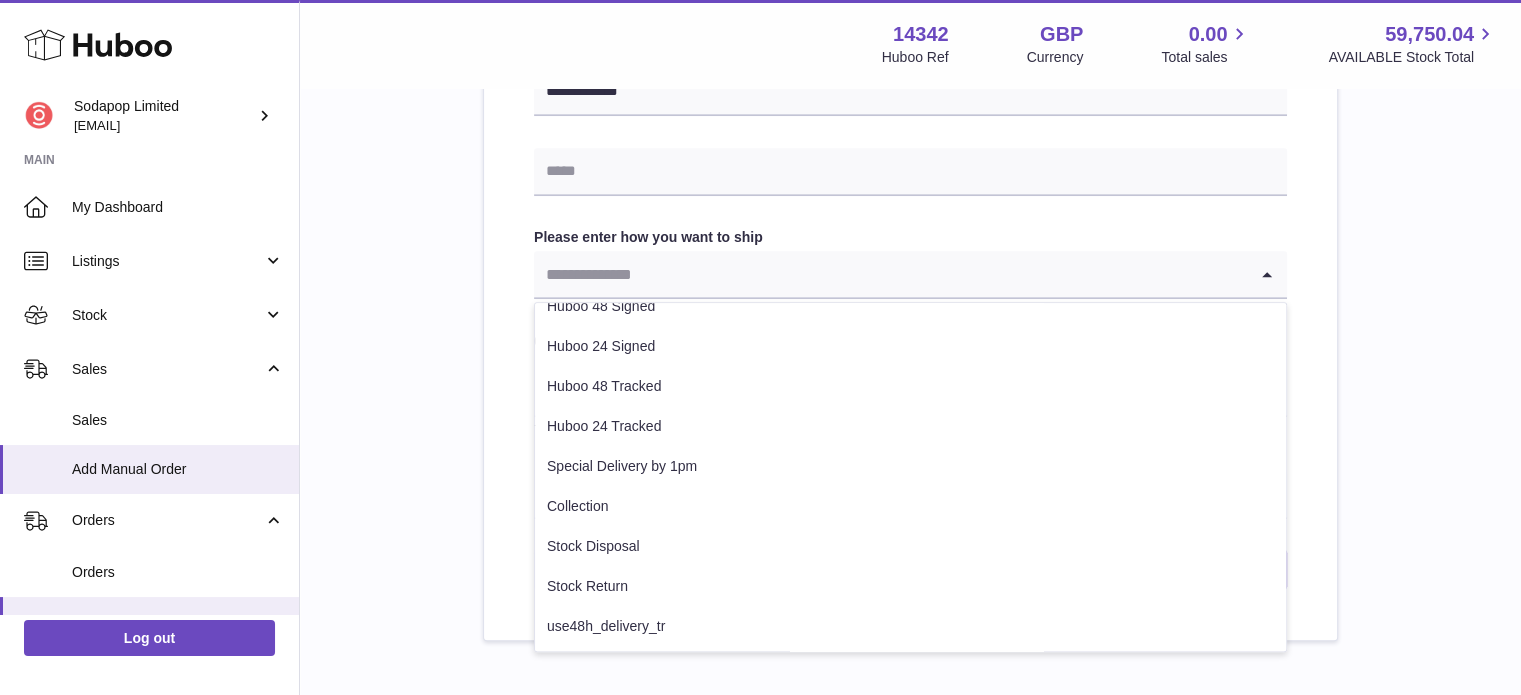 click on "Huboo 24 Tracked" at bounding box center (910, 427) 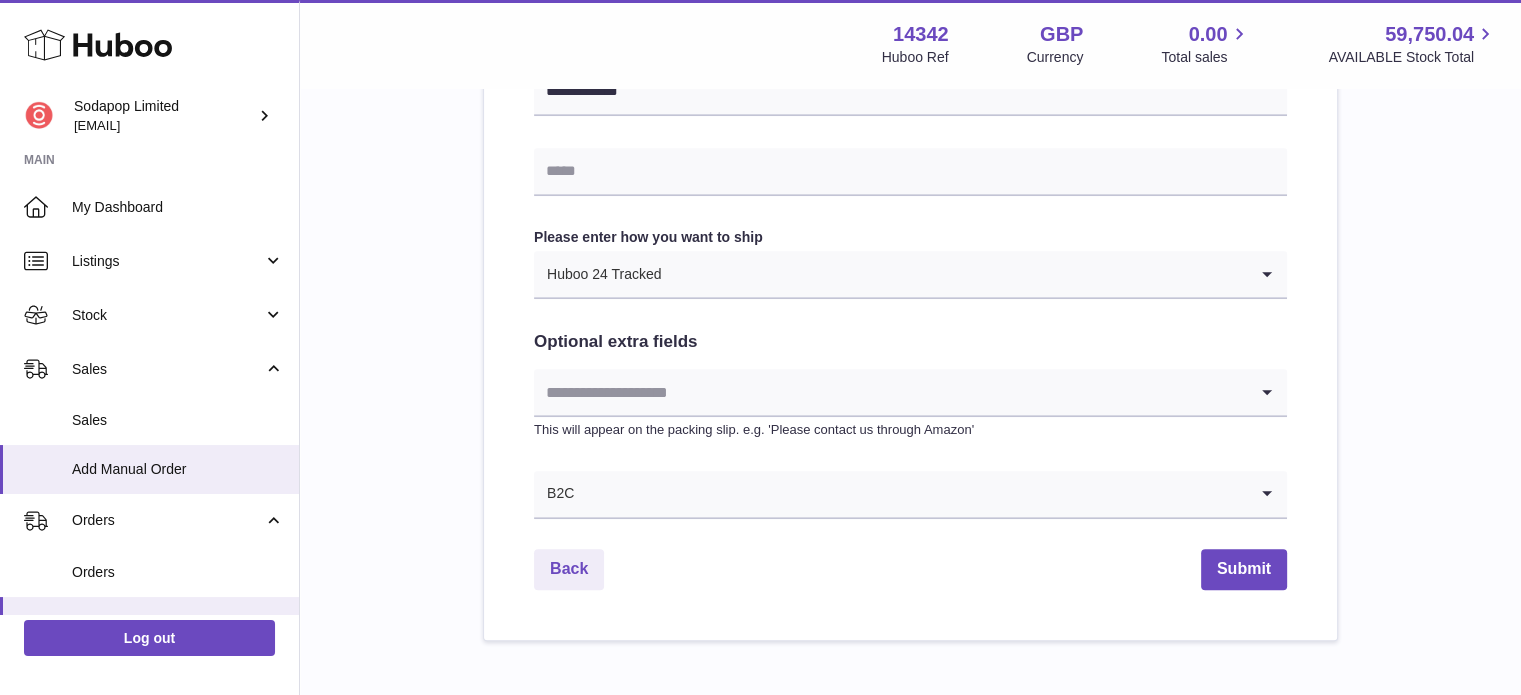 click 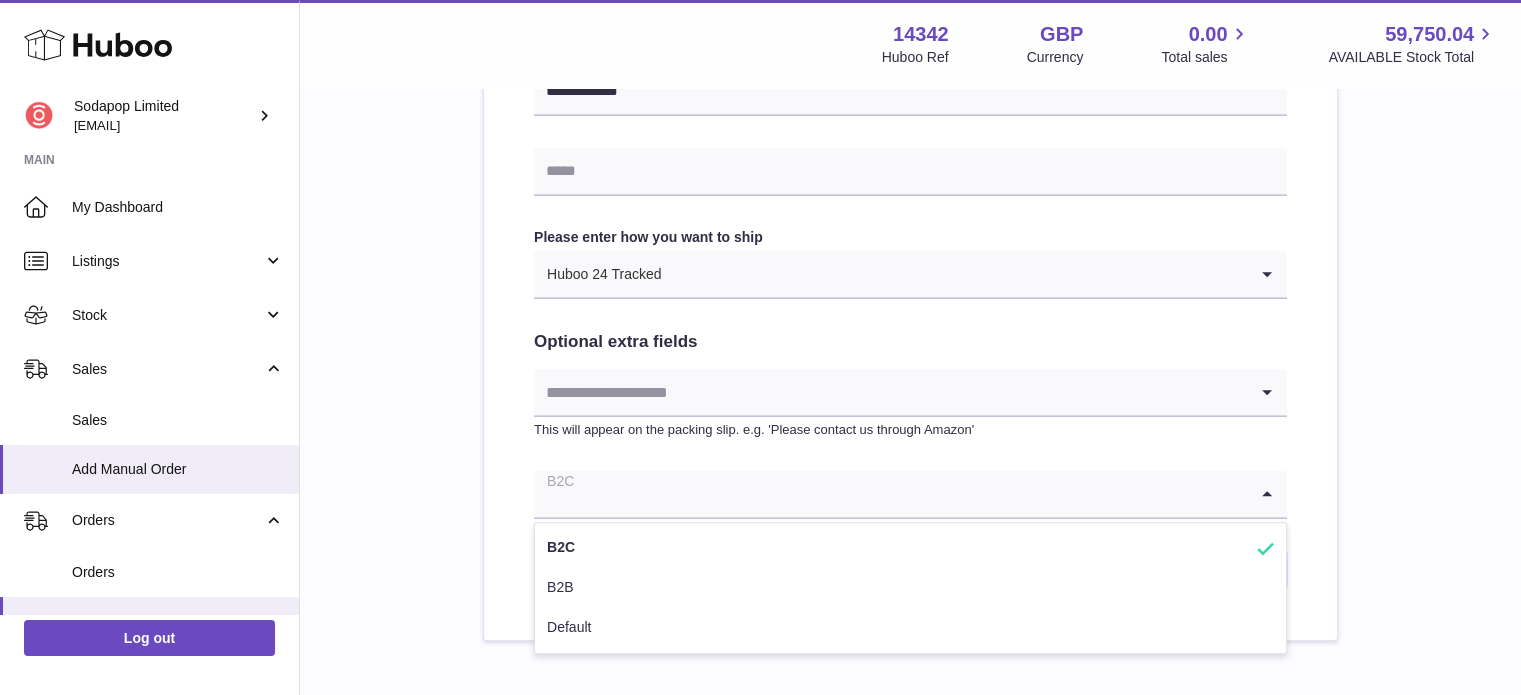 click at bounding box center (890, 494) 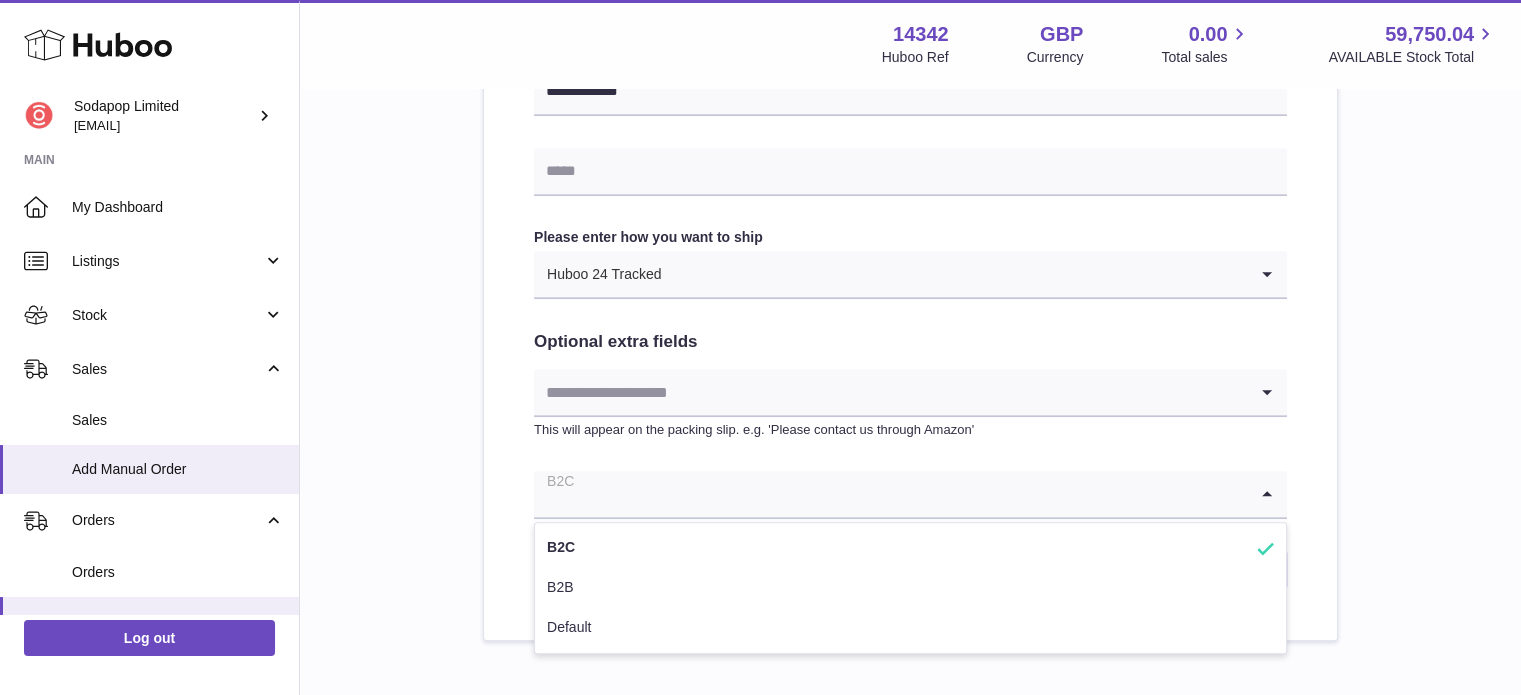 click at bounding box center (890, 494) 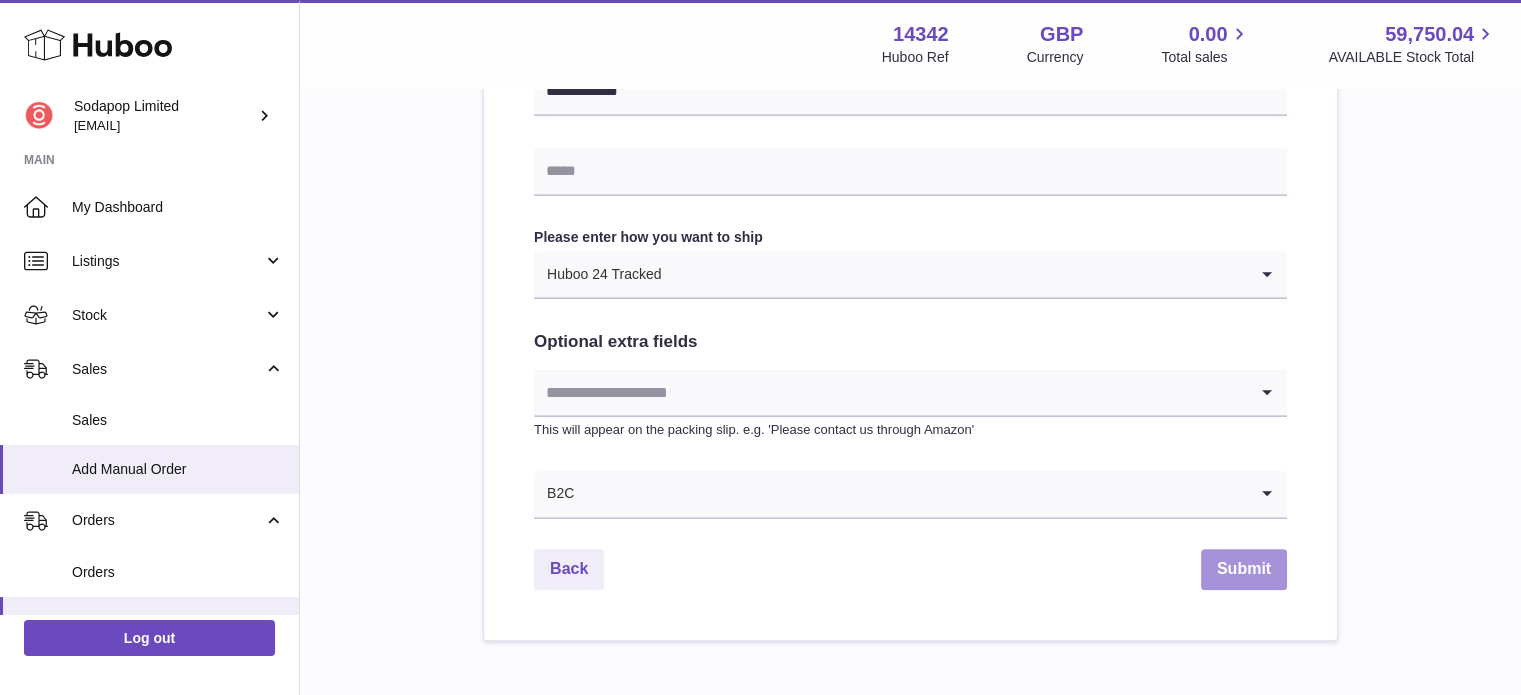 click on "Submit" at bounding box center [1244, 569] 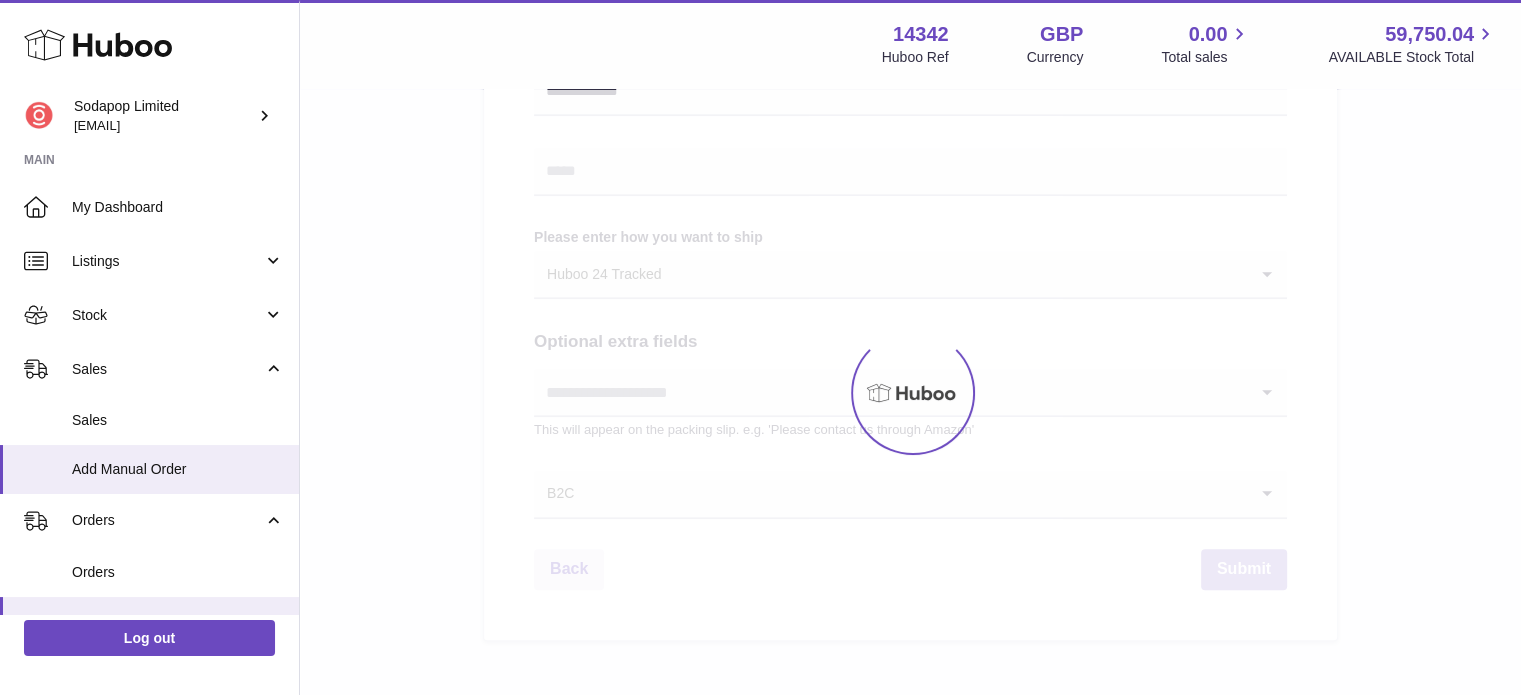 scroll, scrollTop: 0, scrollLeft: 0, axis: both 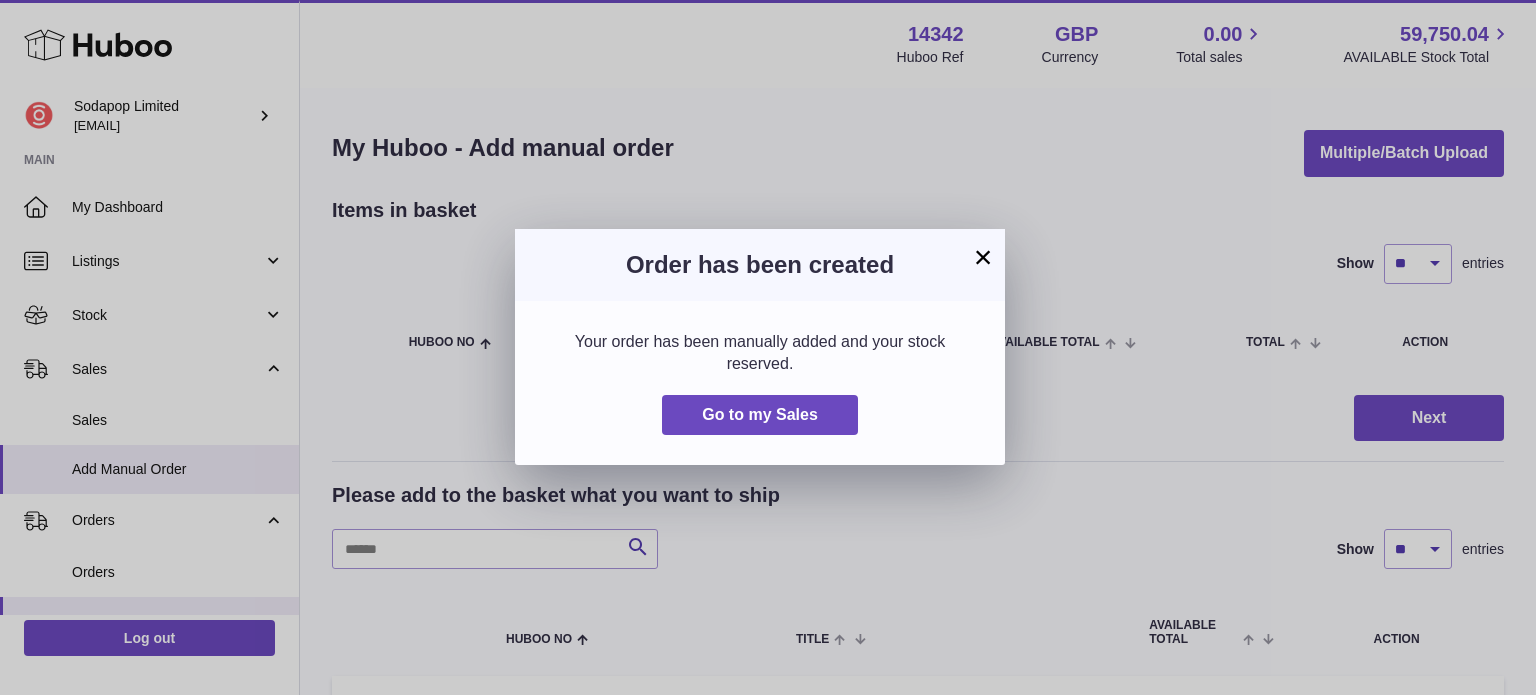 click on "×" at bounding box center [983, 257] 